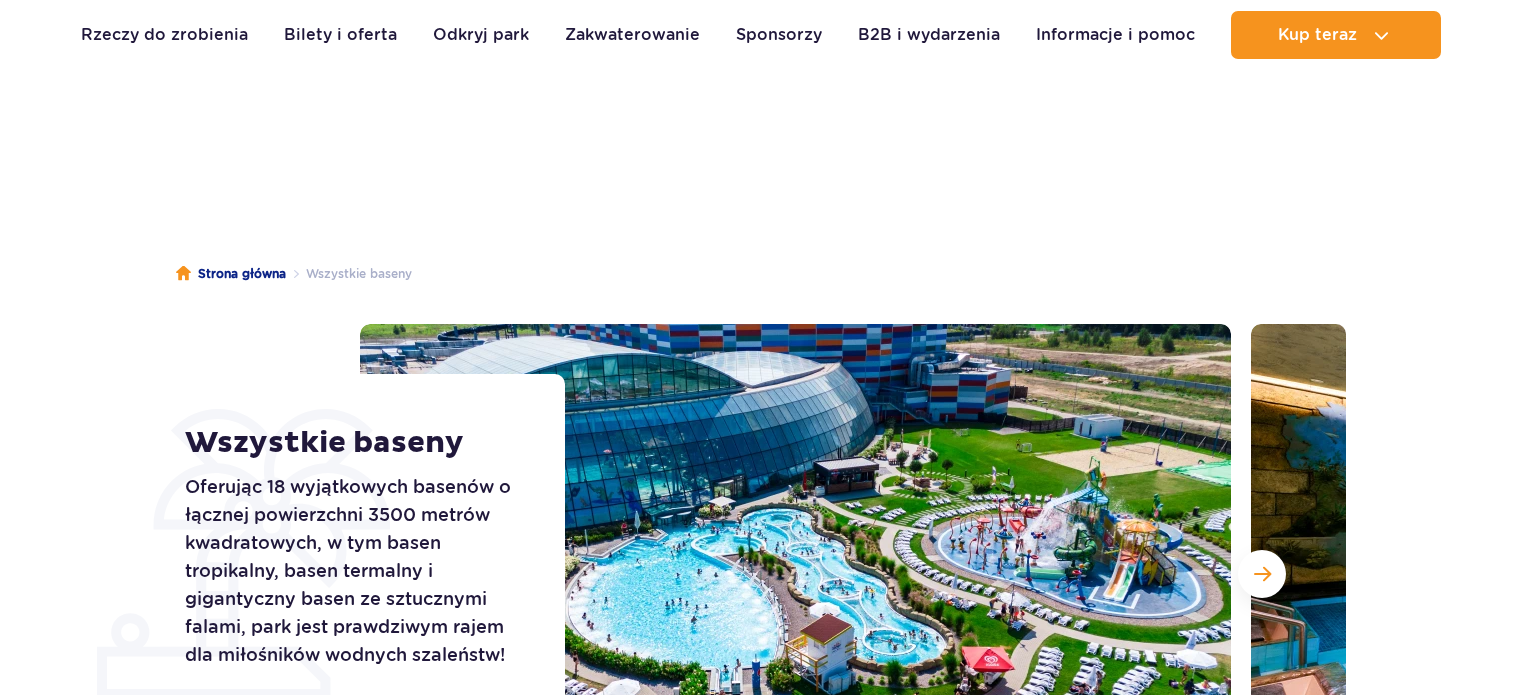 scroll, scrollTop: 1240, scrollLeft: 0, axis: vertical 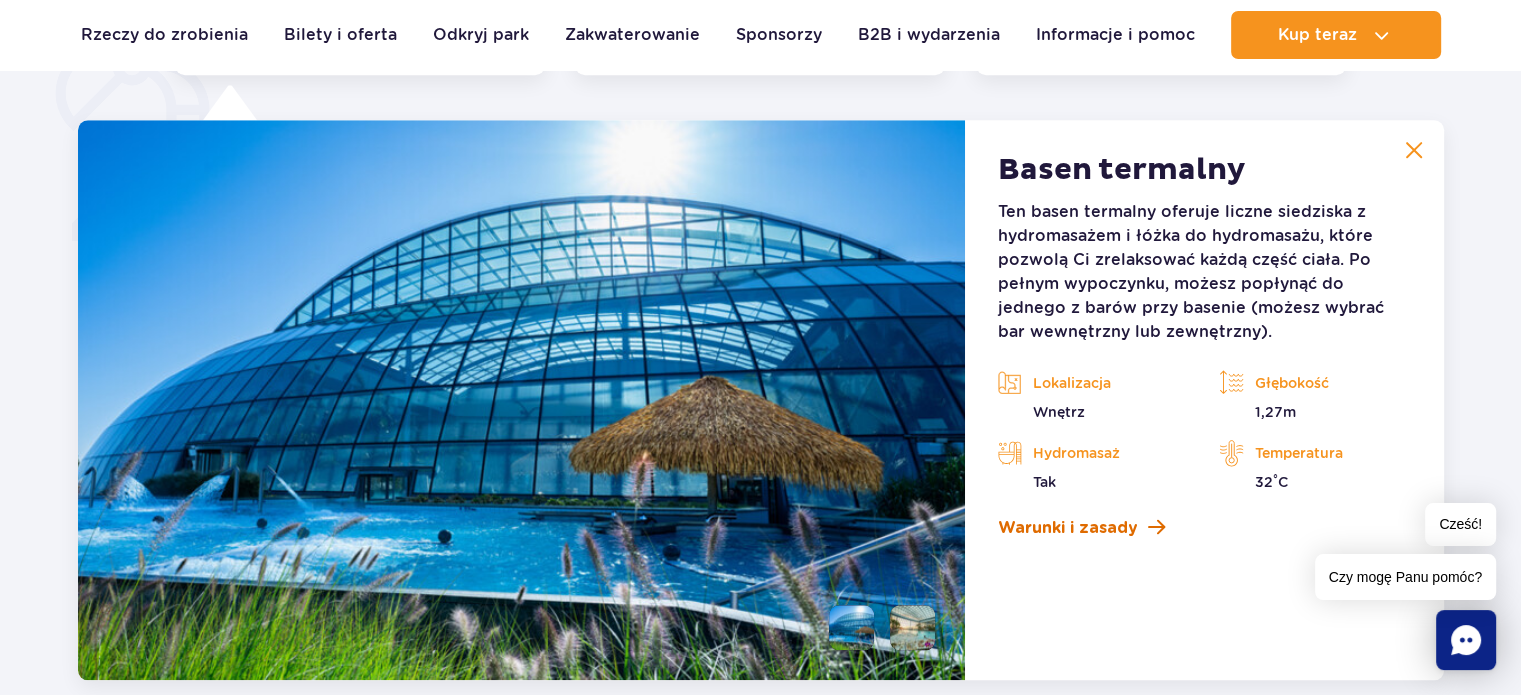 click at bounding box center [1155, 527] 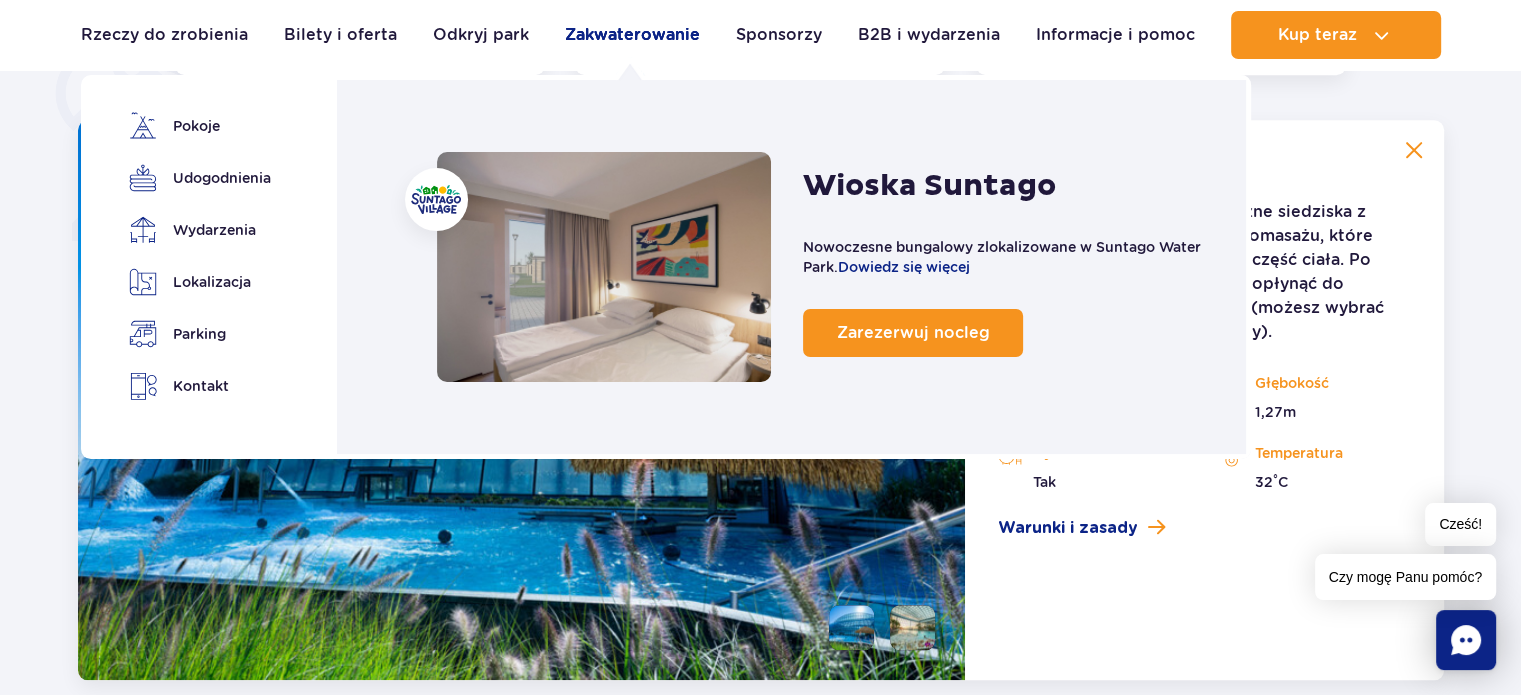 click on "Zakwaterowanie" at bounding box center (632, 34) 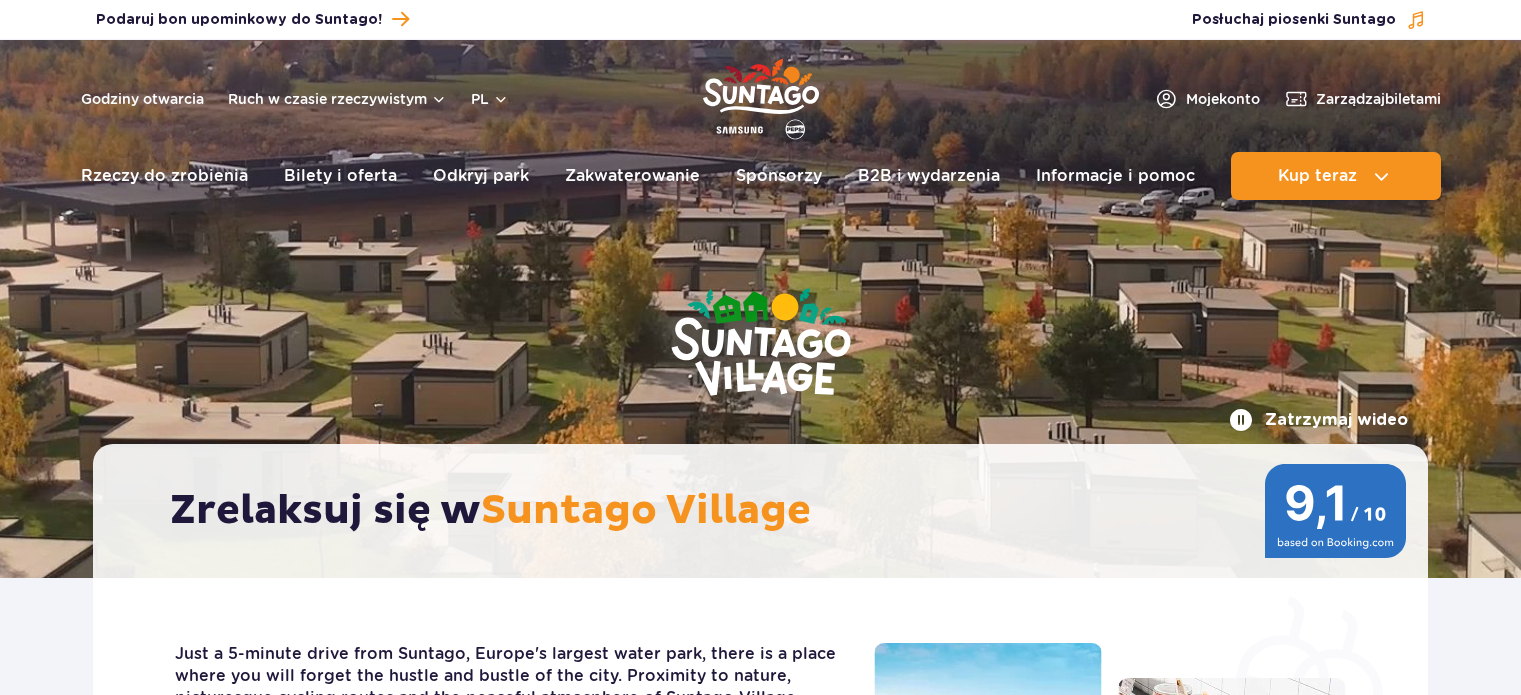 scroll, scrollTop: 0, scrollLeft: 0, axis: both 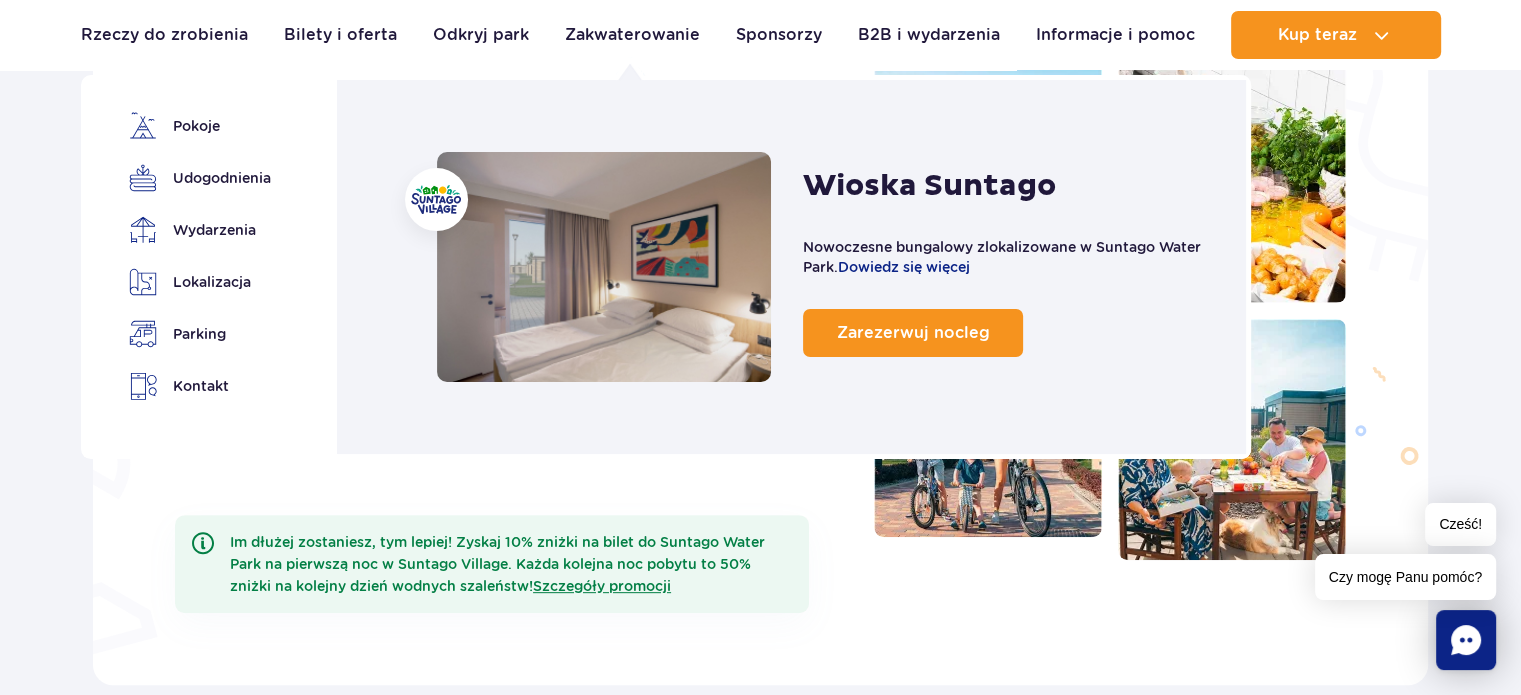 click on "Zakwaterowanie" at bounding box center (632, 34) 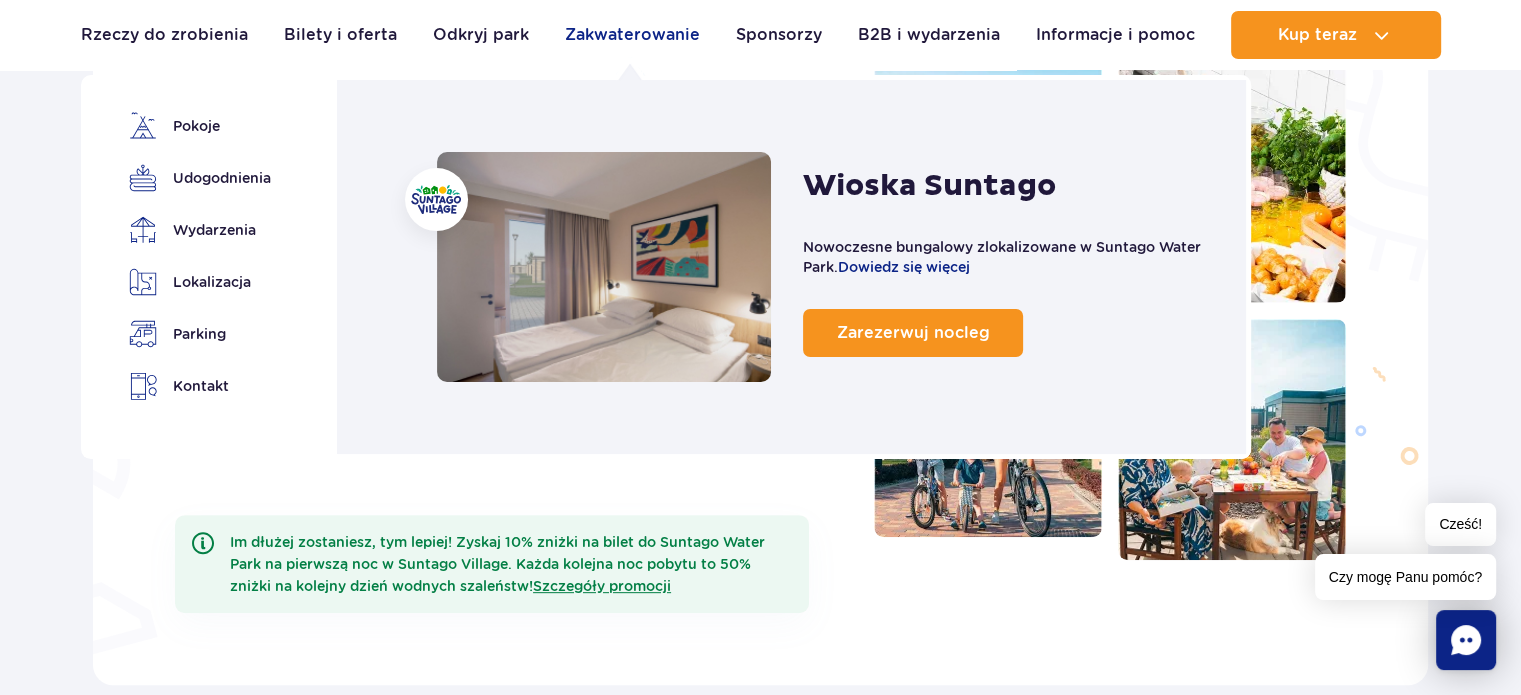 drag, startPoint x: 0, startPoint y: 0, endPoint x: 655, endPoint y: 38, distance: 656.1014 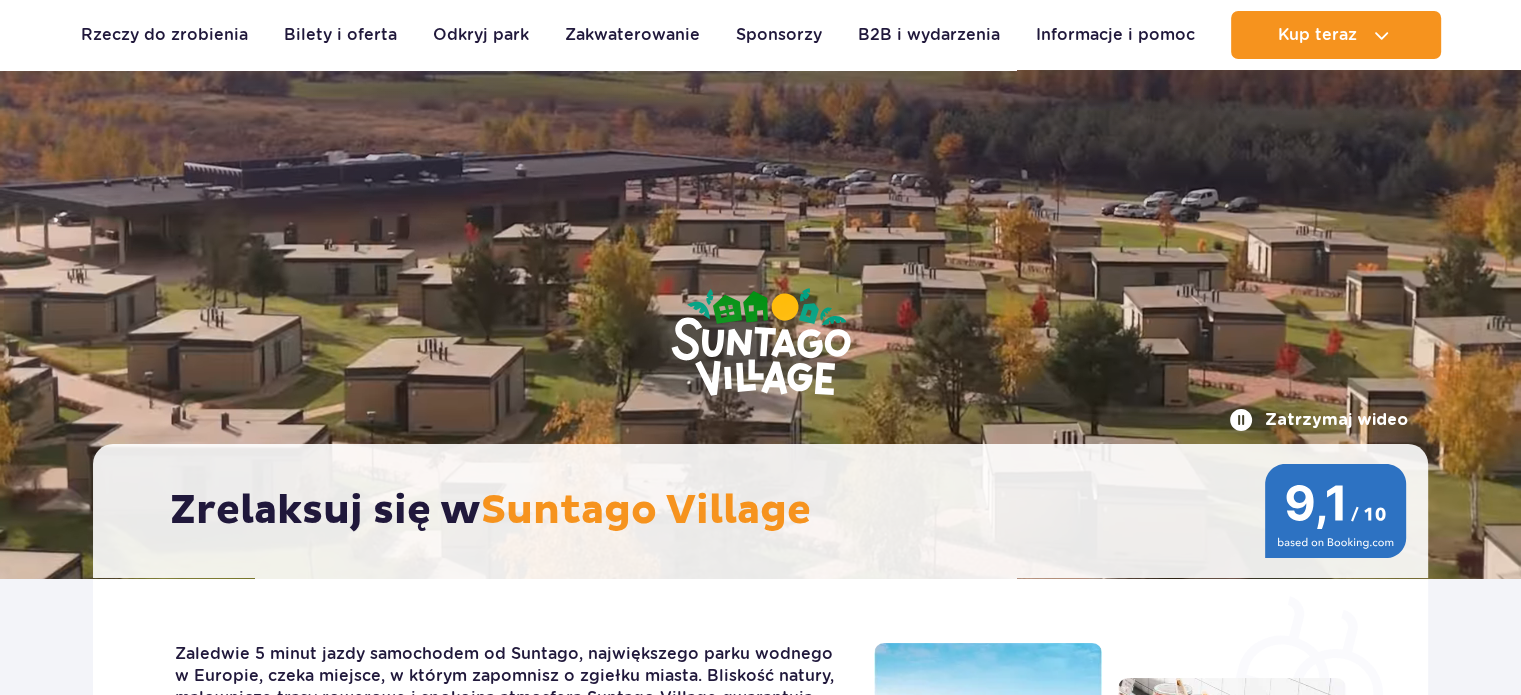 scroll, scrollTop: 212, scrollLeft: 0, axis: vertical 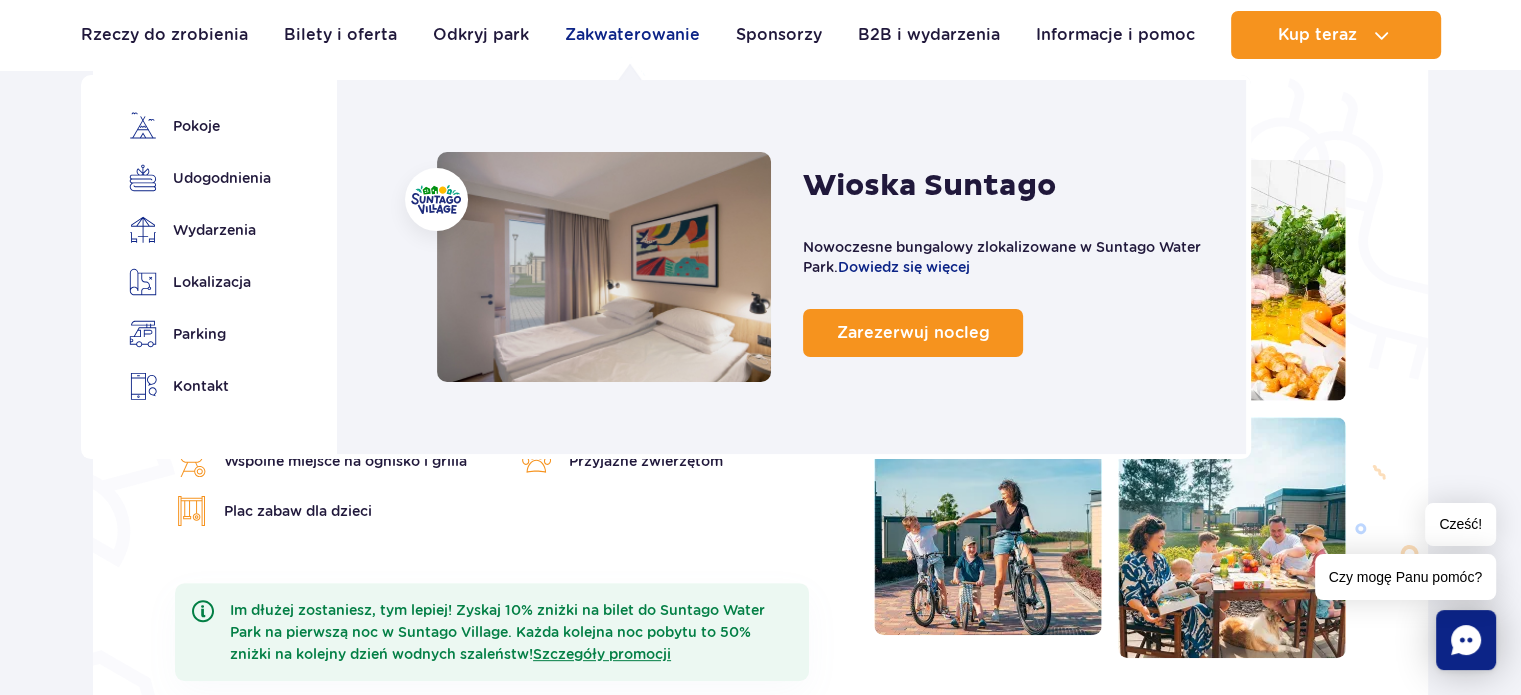 click on "Zakwaterowanie" at bounding box center [632, 34] 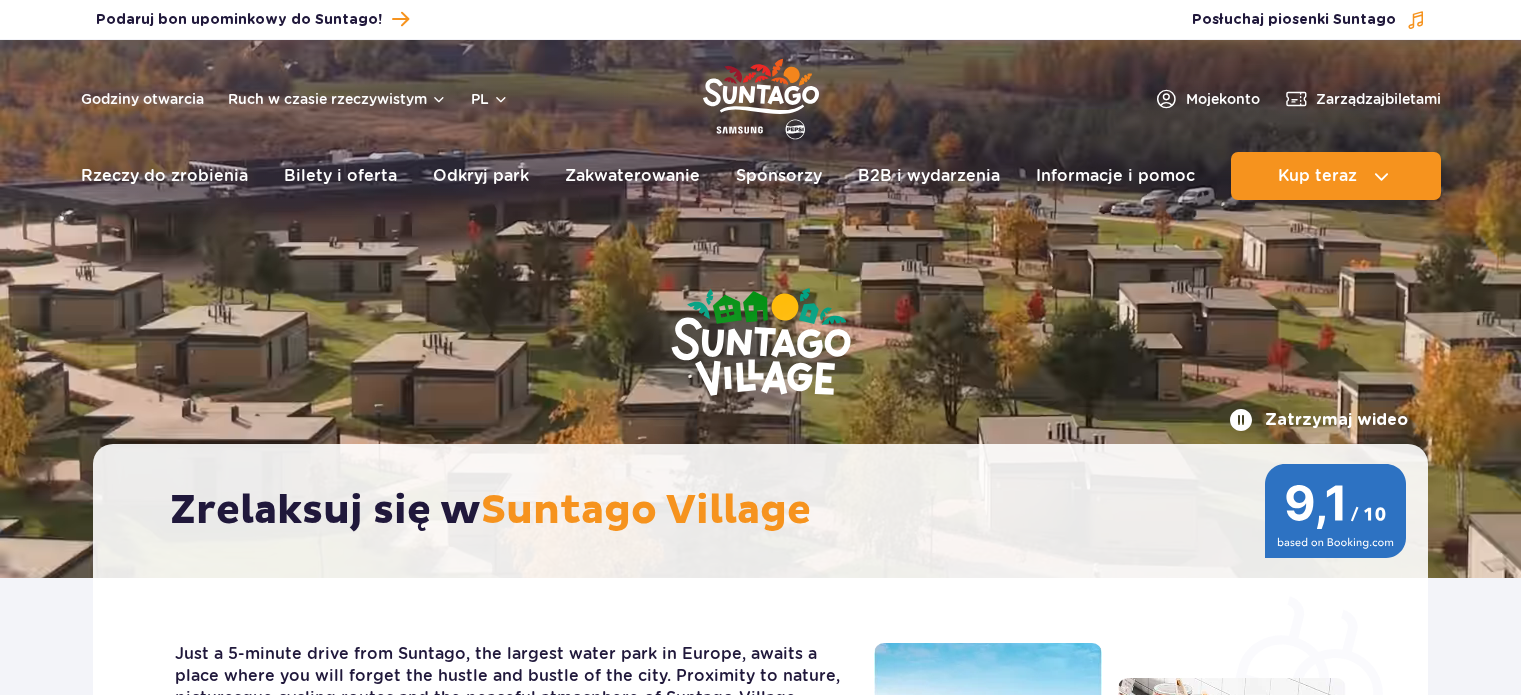 scroll, scrollTop: 0, scrollLeft: 0, axis: both 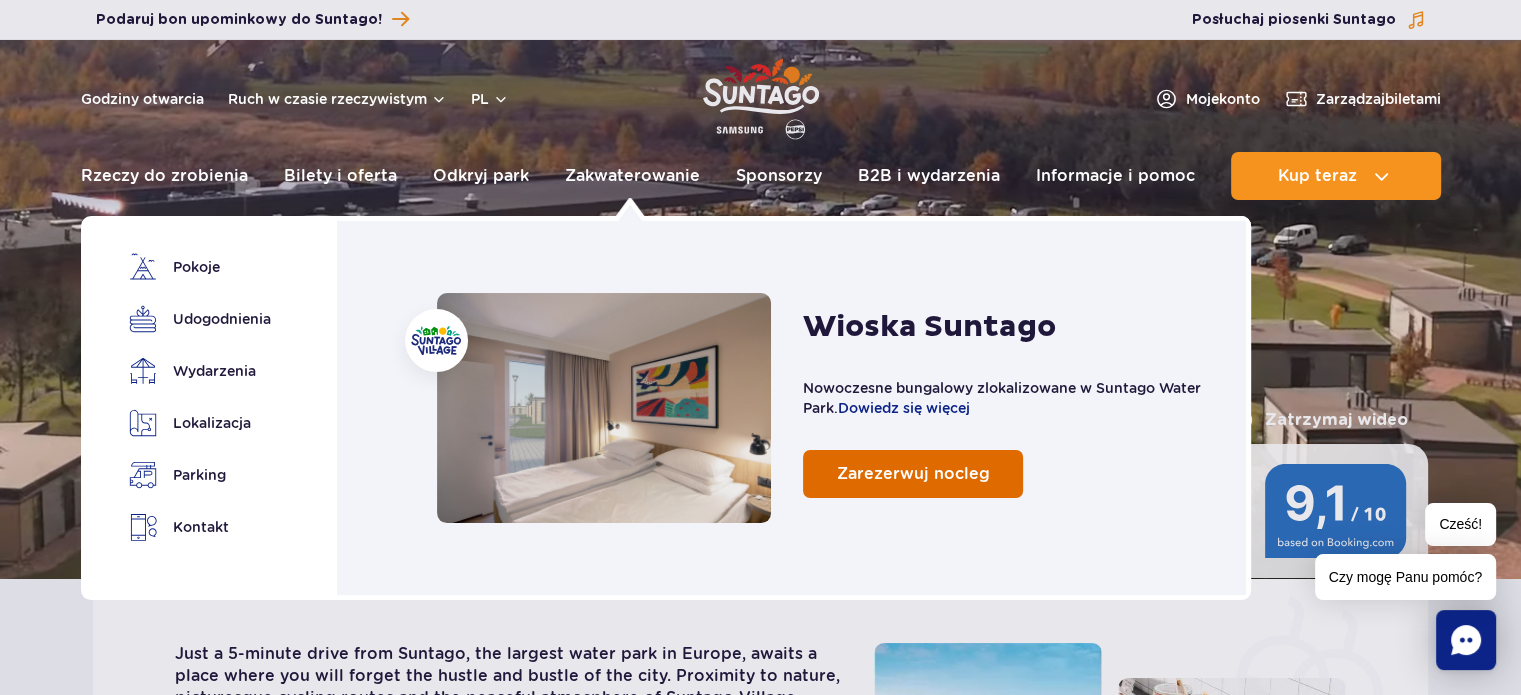 click on "Zarezerwuj nocleg" at bounding box center [913, 473] 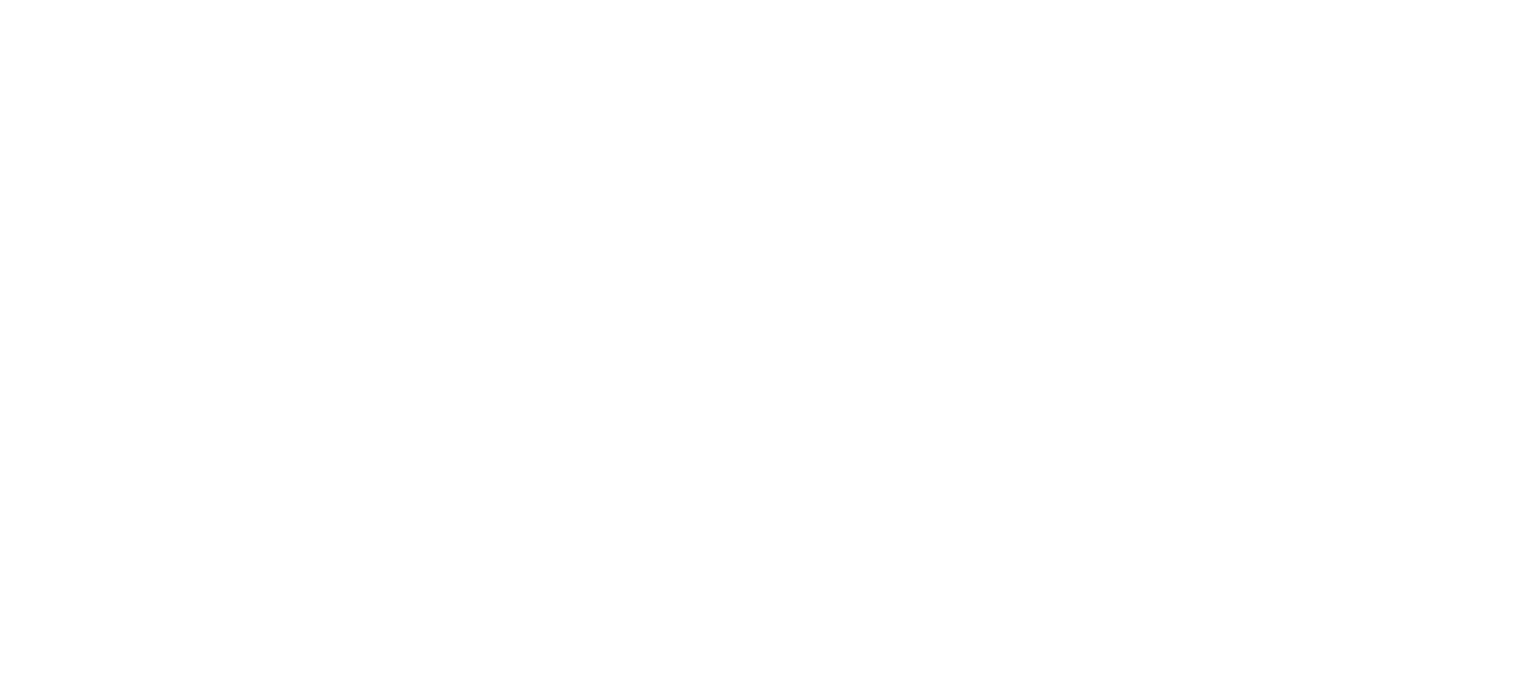 scroll, scrollTop: 0, scrollLeft: 0, axis: both 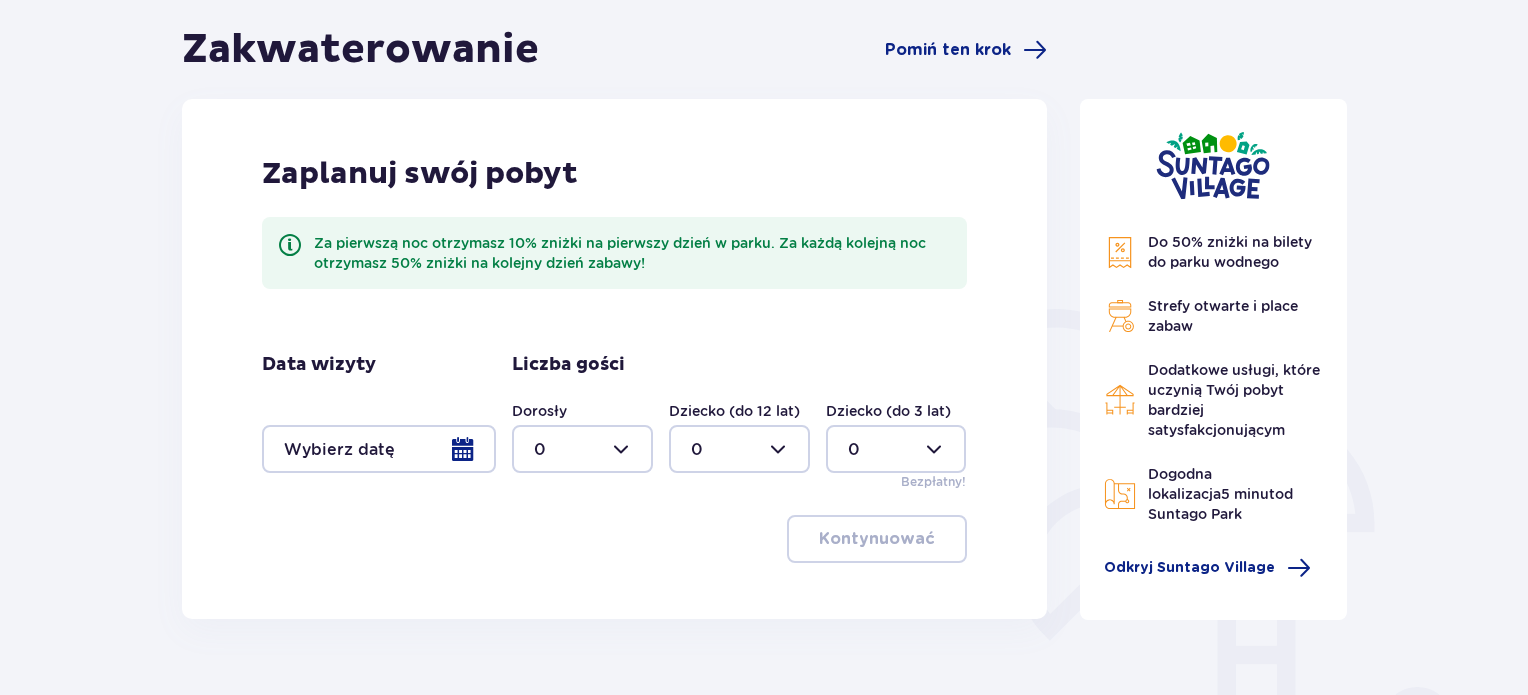 click at bounding box center (582, 449) 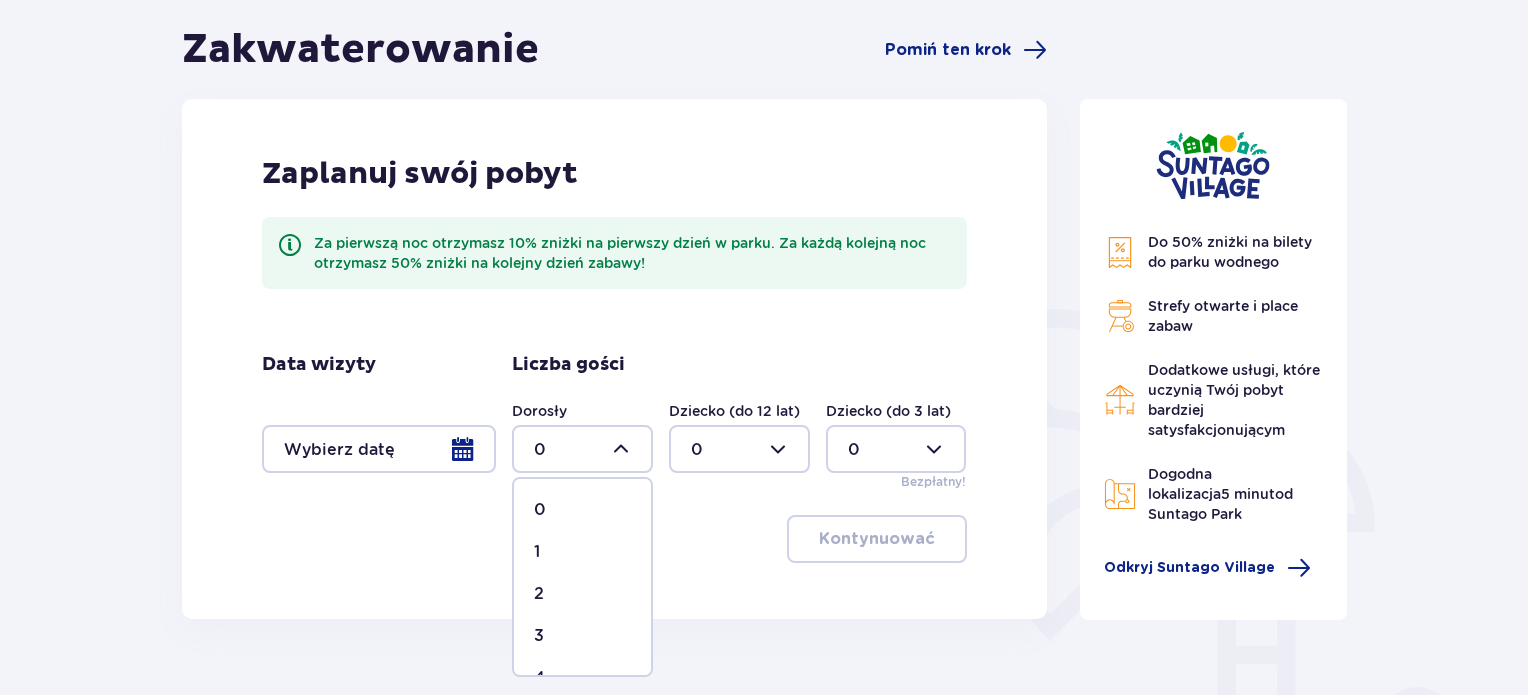 click on "2" at bounding box center [582, 594] 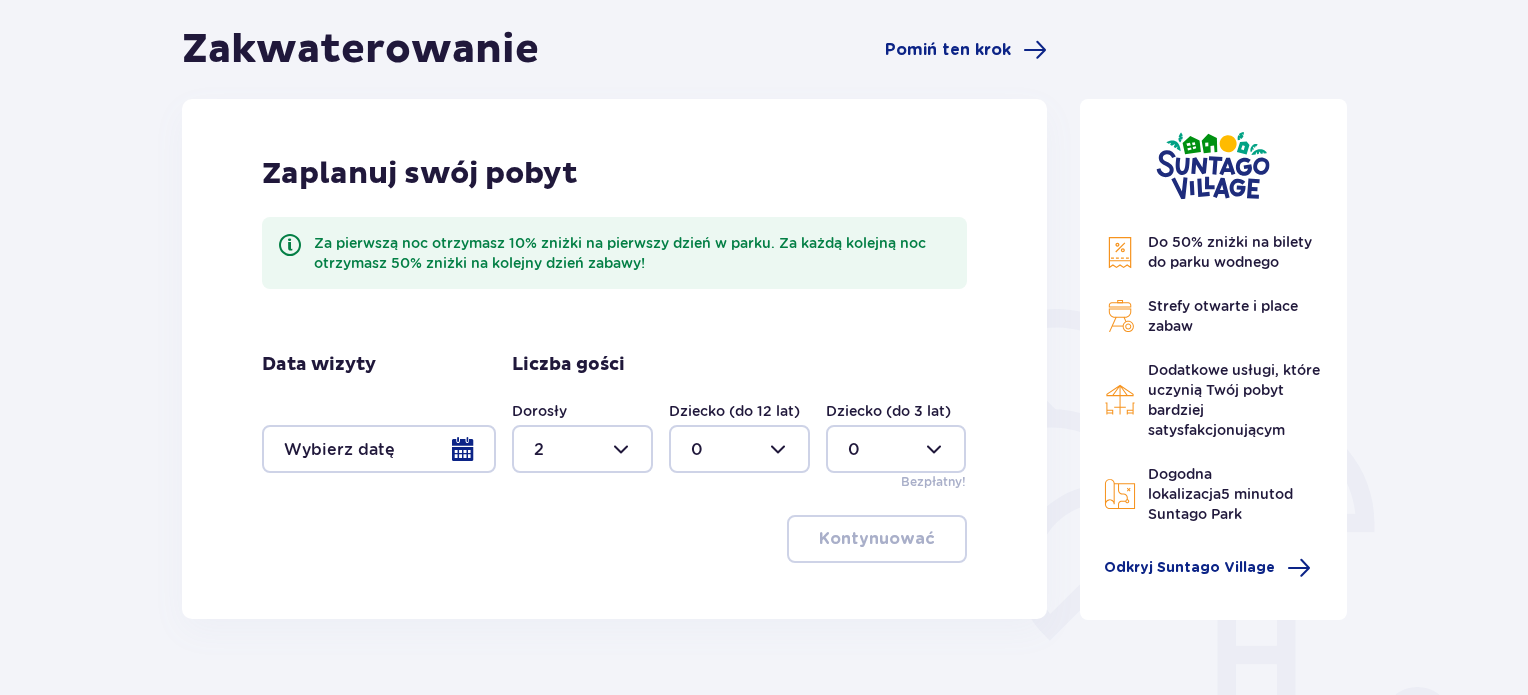 click at bounding box center (739, 449) 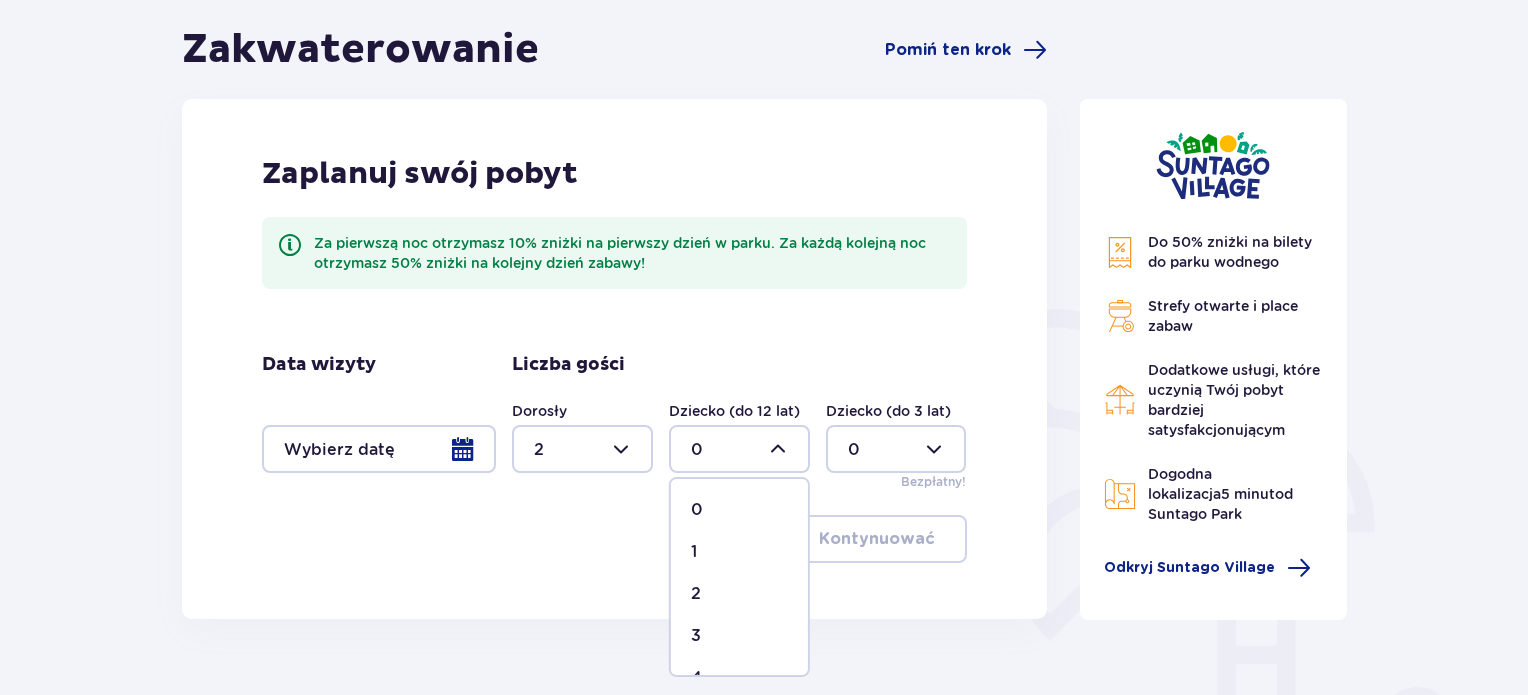click on "1" at bounding box center (739, 552) 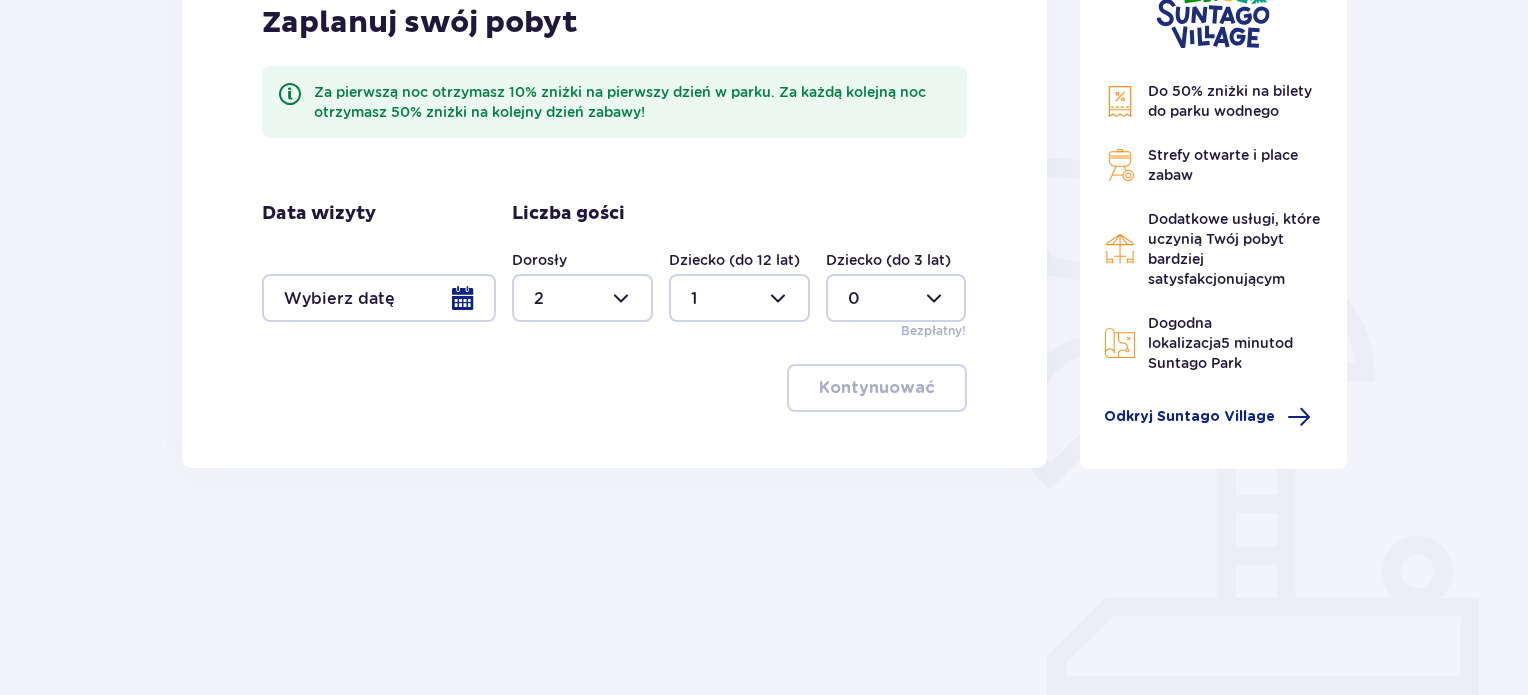 scroll, scrollTop: 356, scrollLeft: 0, axis: vertical 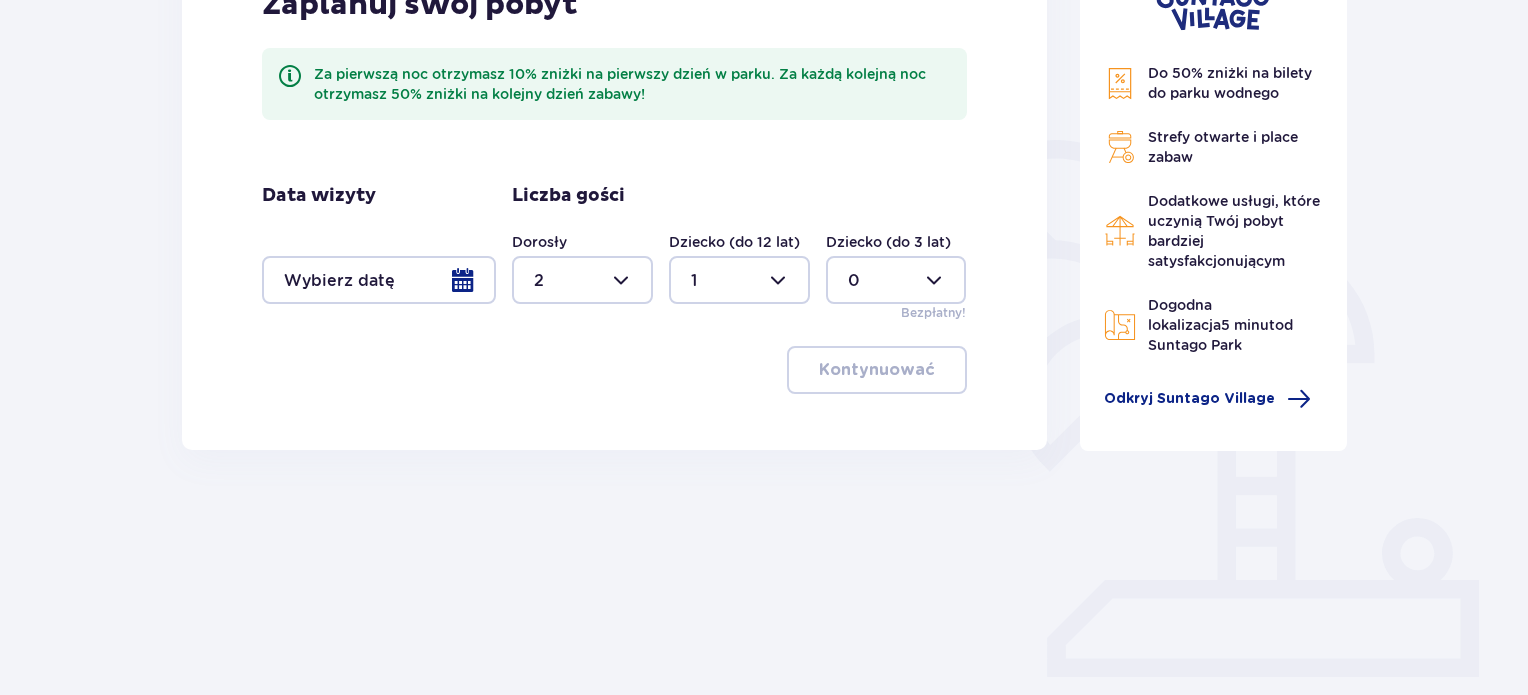 click at bounding box center [379, 280] 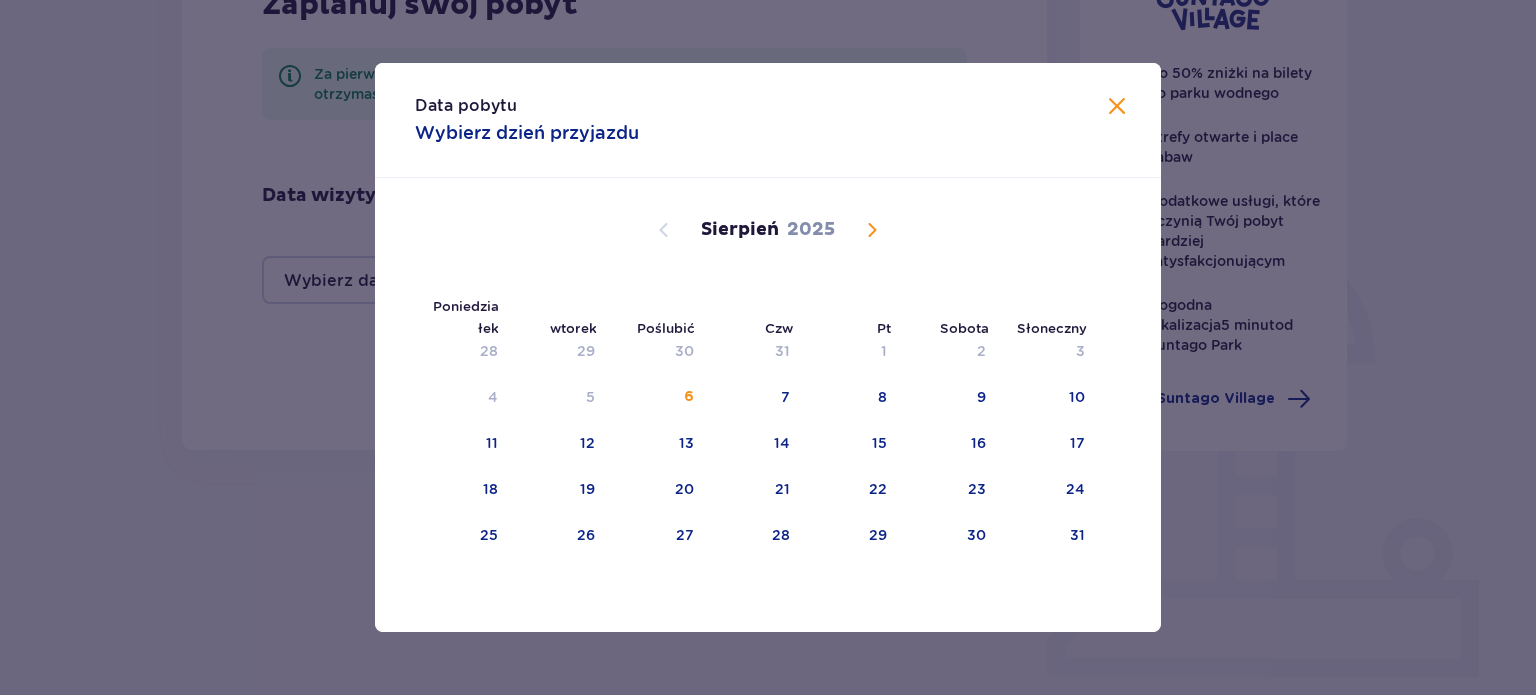 click at bounding box center [872, 230] 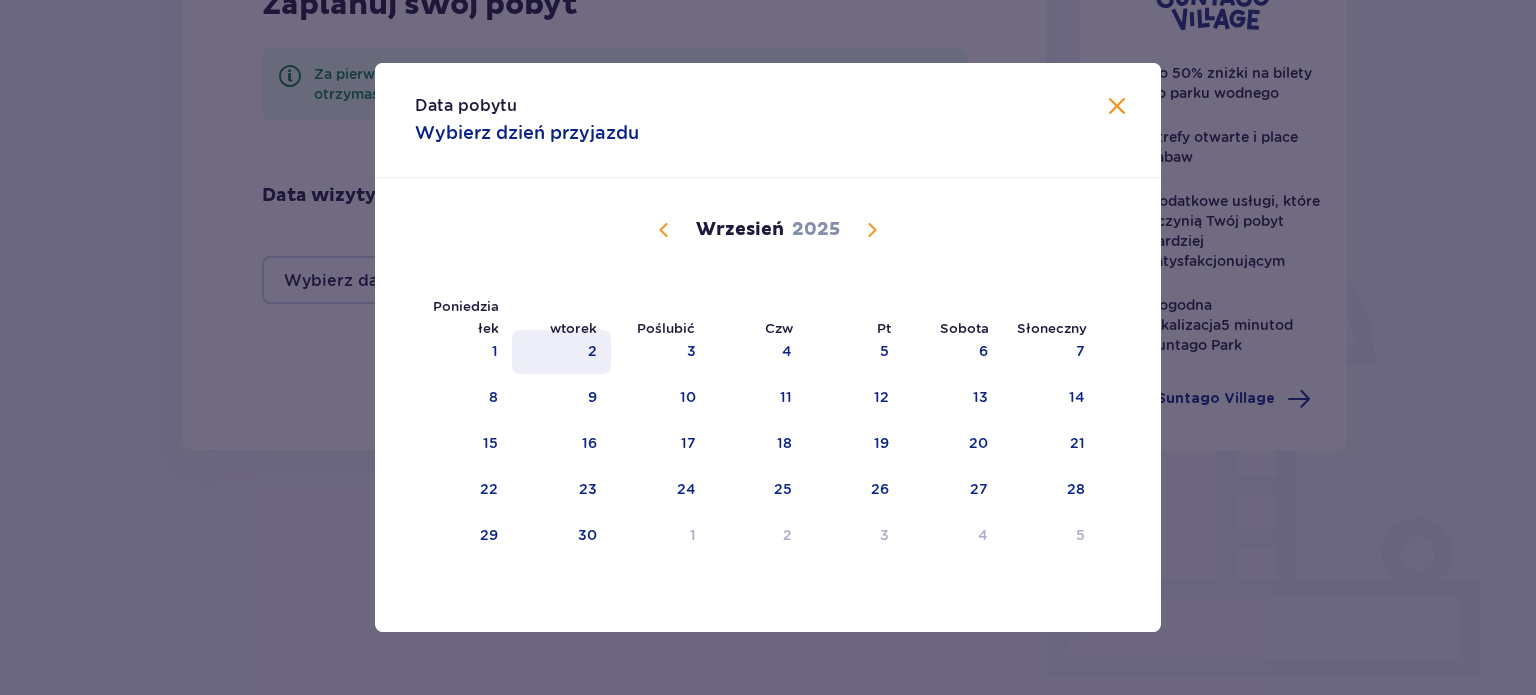click on "2" at bounding box center [561, 352] 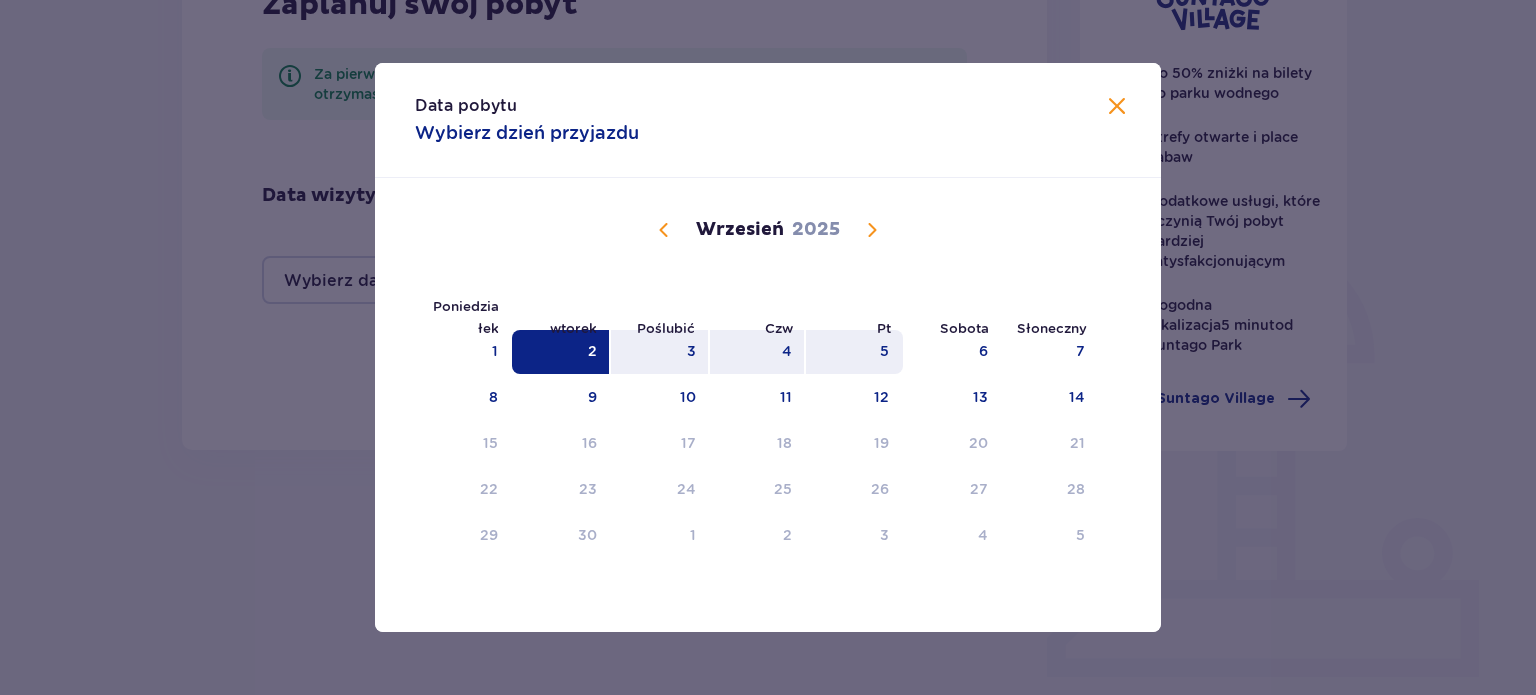 click on "5" at bounding box center (884, 351) 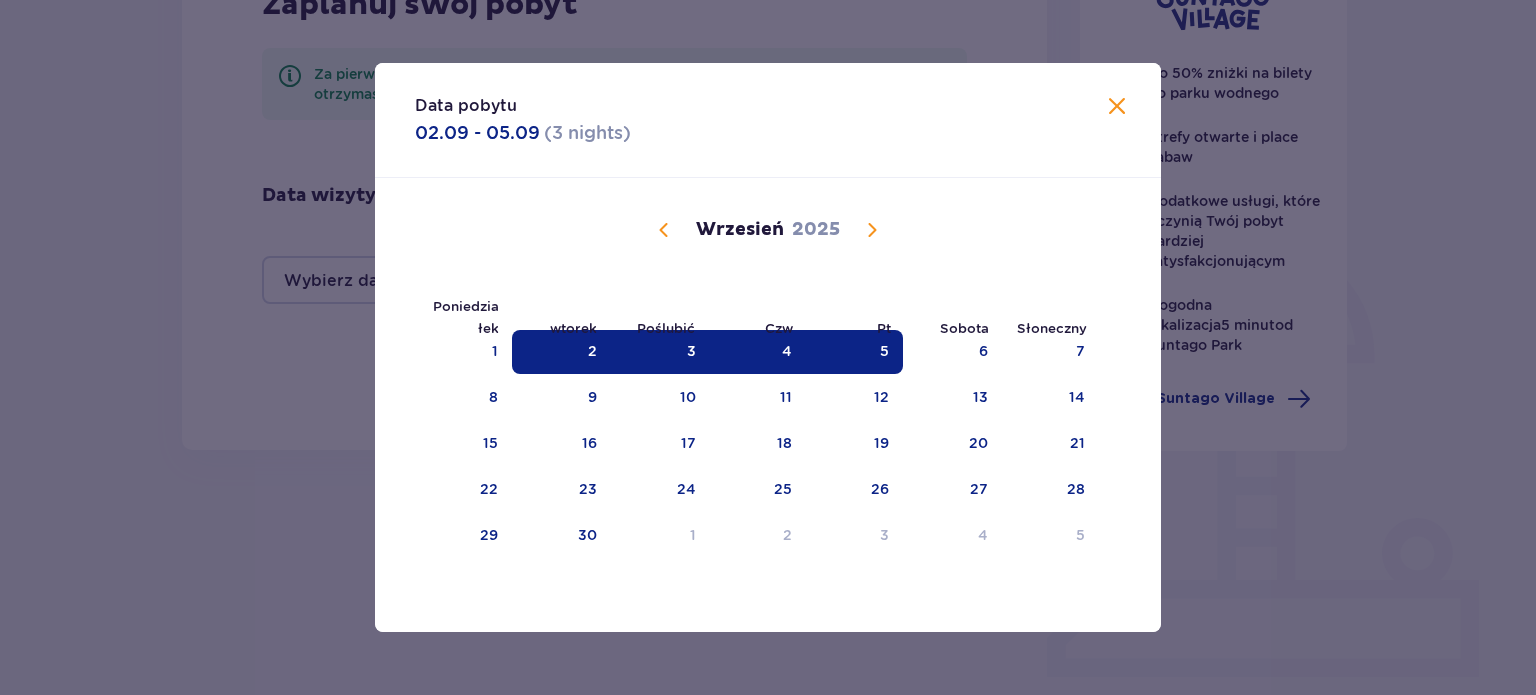 type on "02.09.25 - 05.09.25" 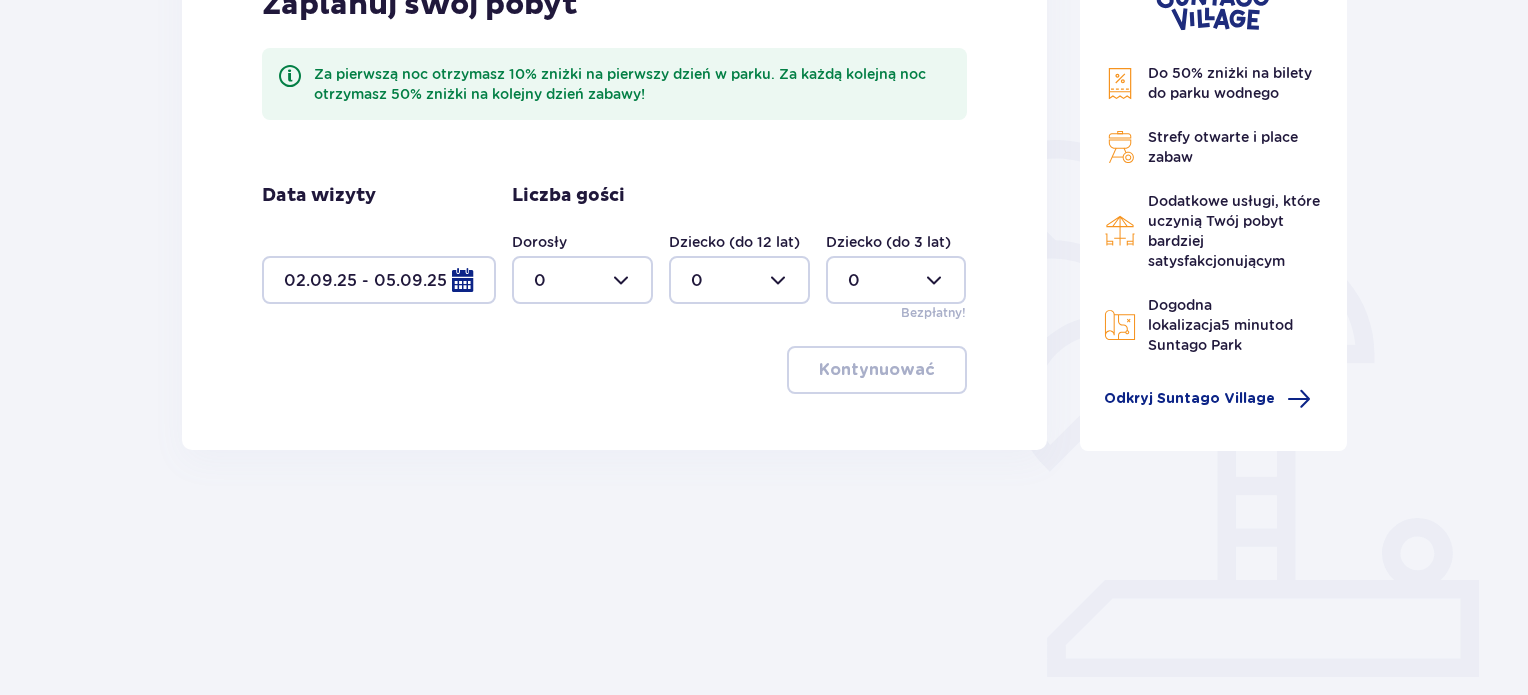 click at bounding box center [582, 280] 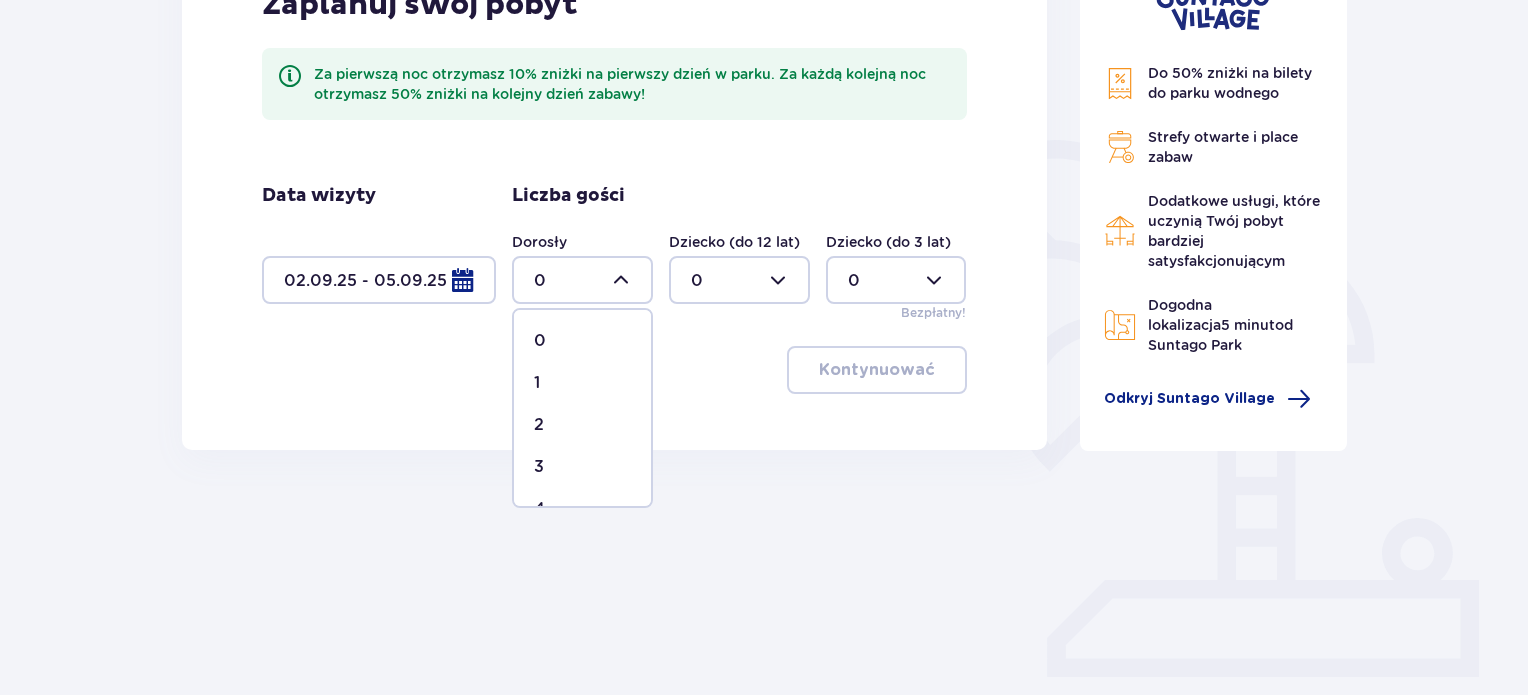 click on "2" at bounding box center (582, 425) 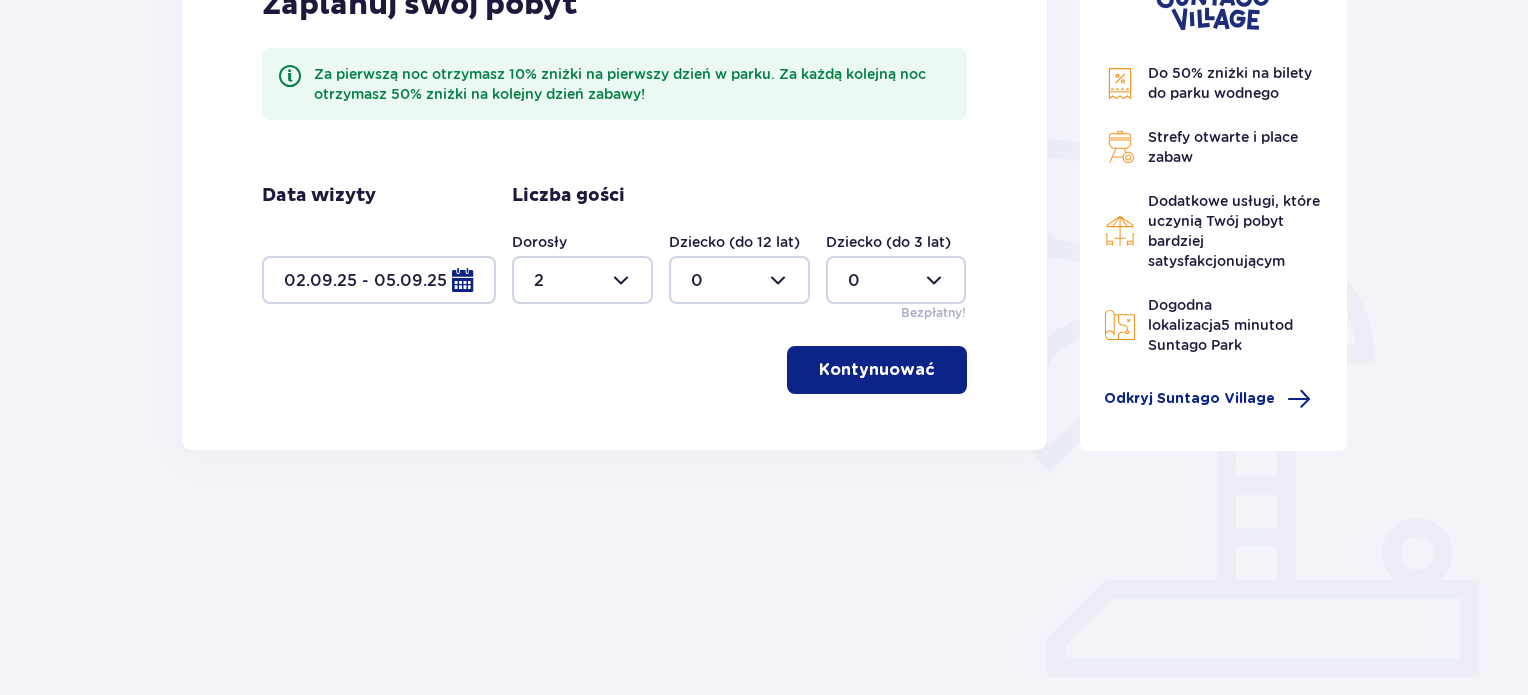 click at bounding box center (739, 280) 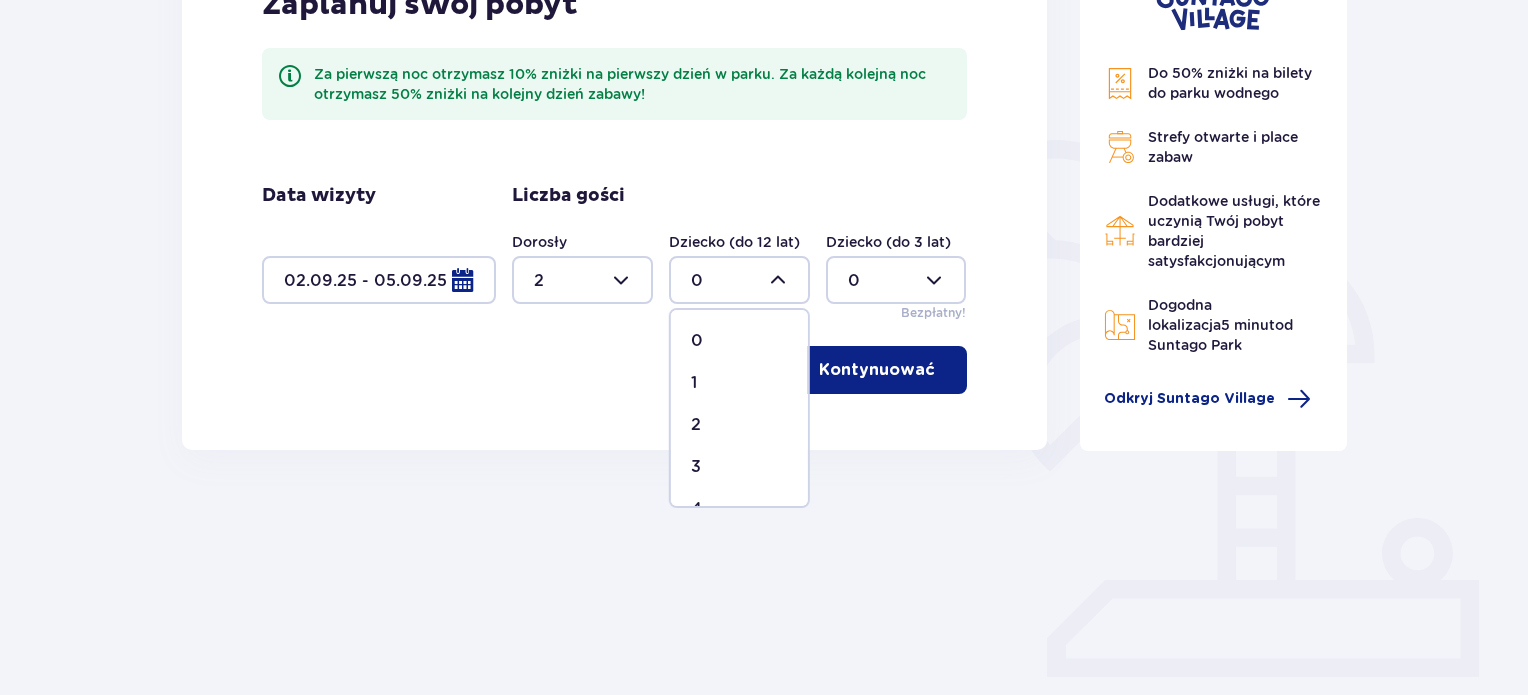 click on "1" at bounding box center [739, 383] 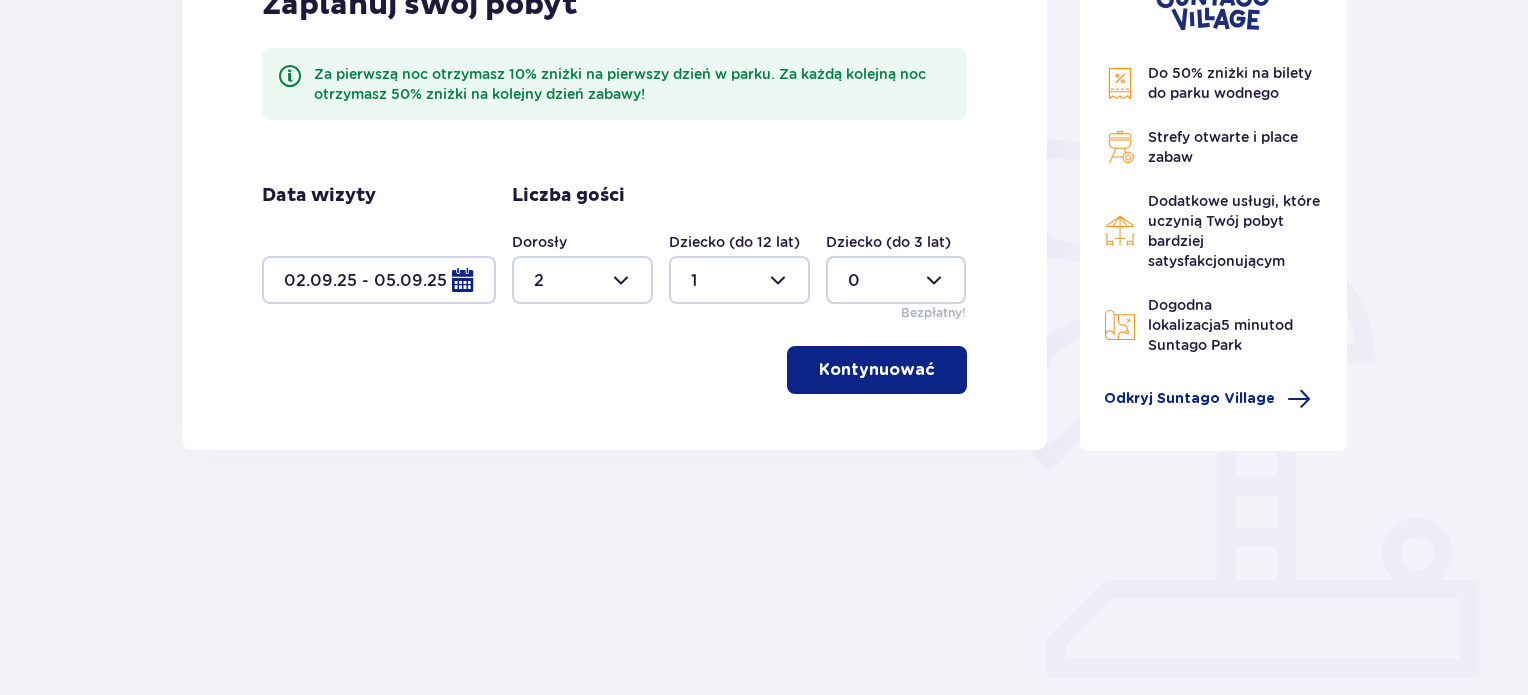 click on "Kontynuować" at bounding box center (877, 370) 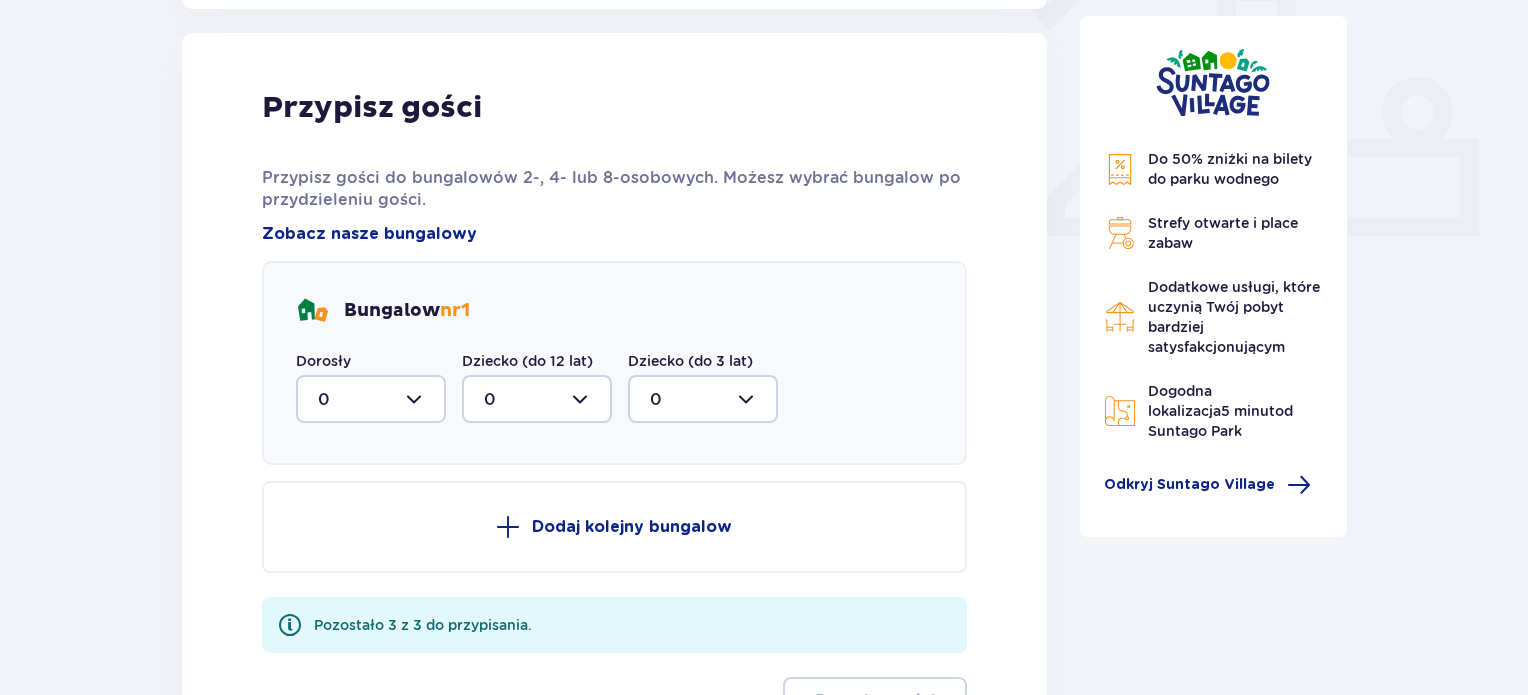 scroll, scrollTop: 806, scrollLeft: 0, axis: vertical 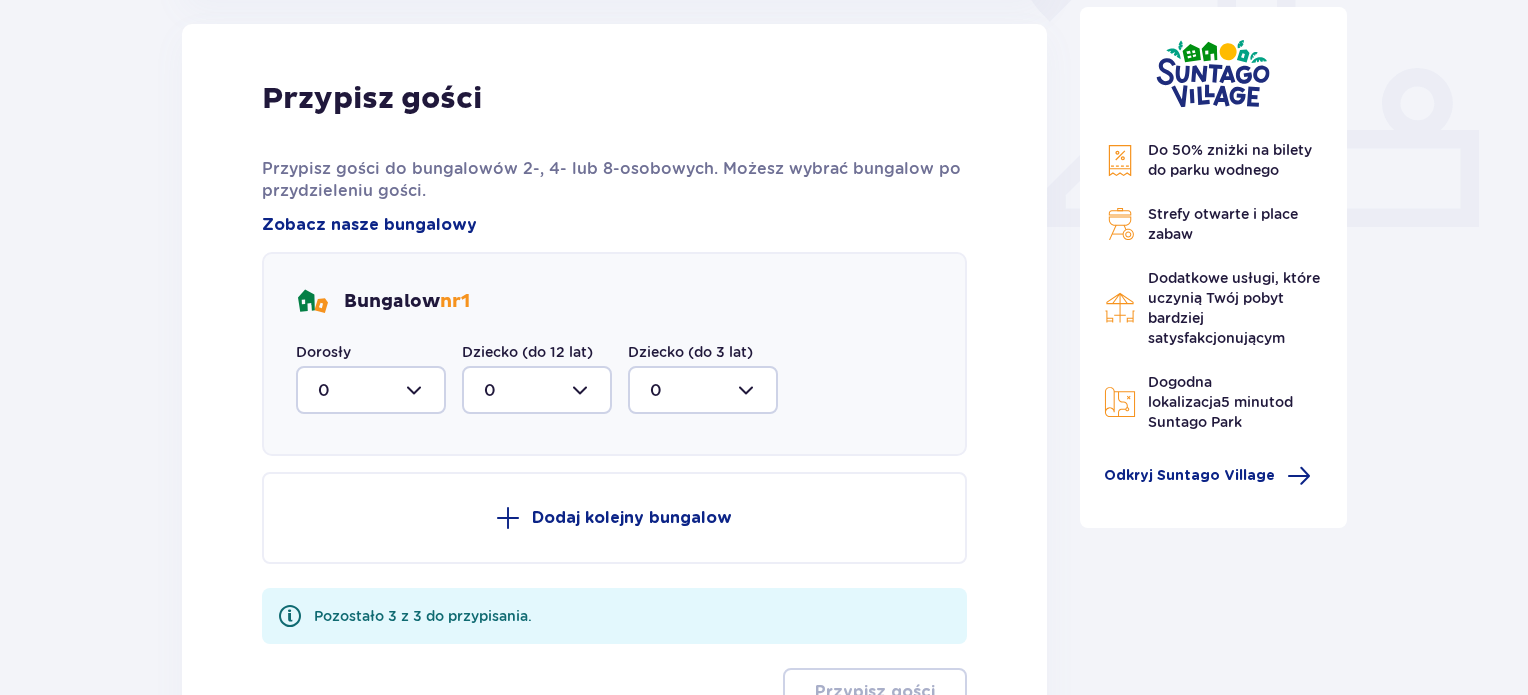click at bounding box center [371, 390] 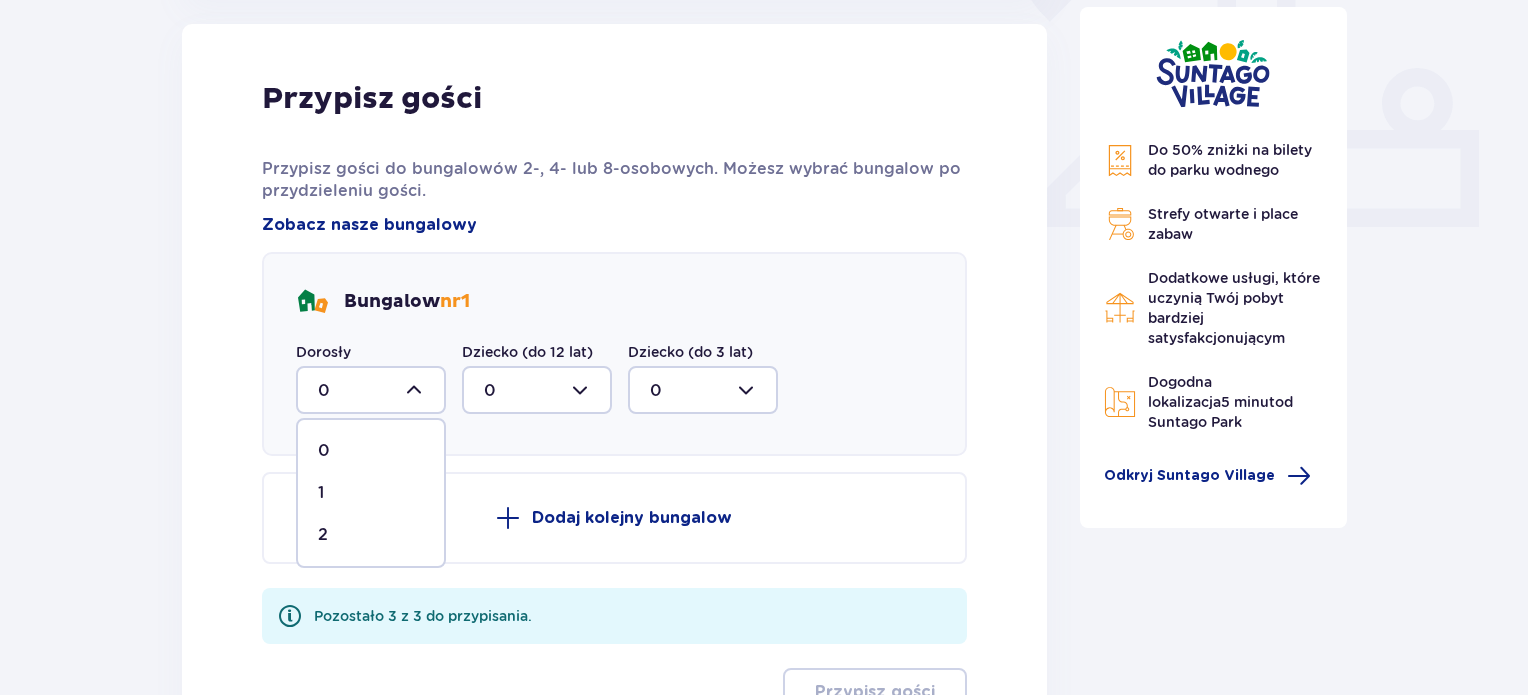 click on "2" at bounding box center (371, 535) 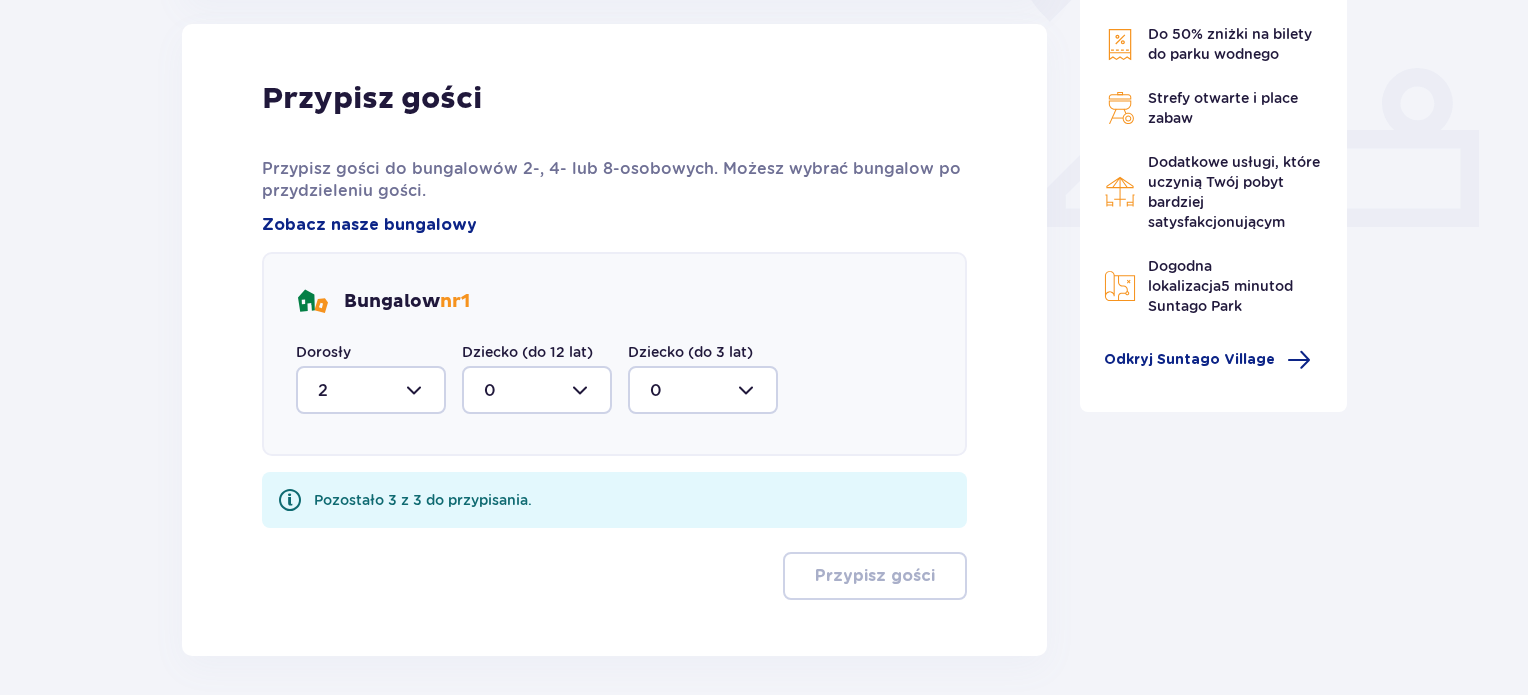 click at bounding box center [537, 390] 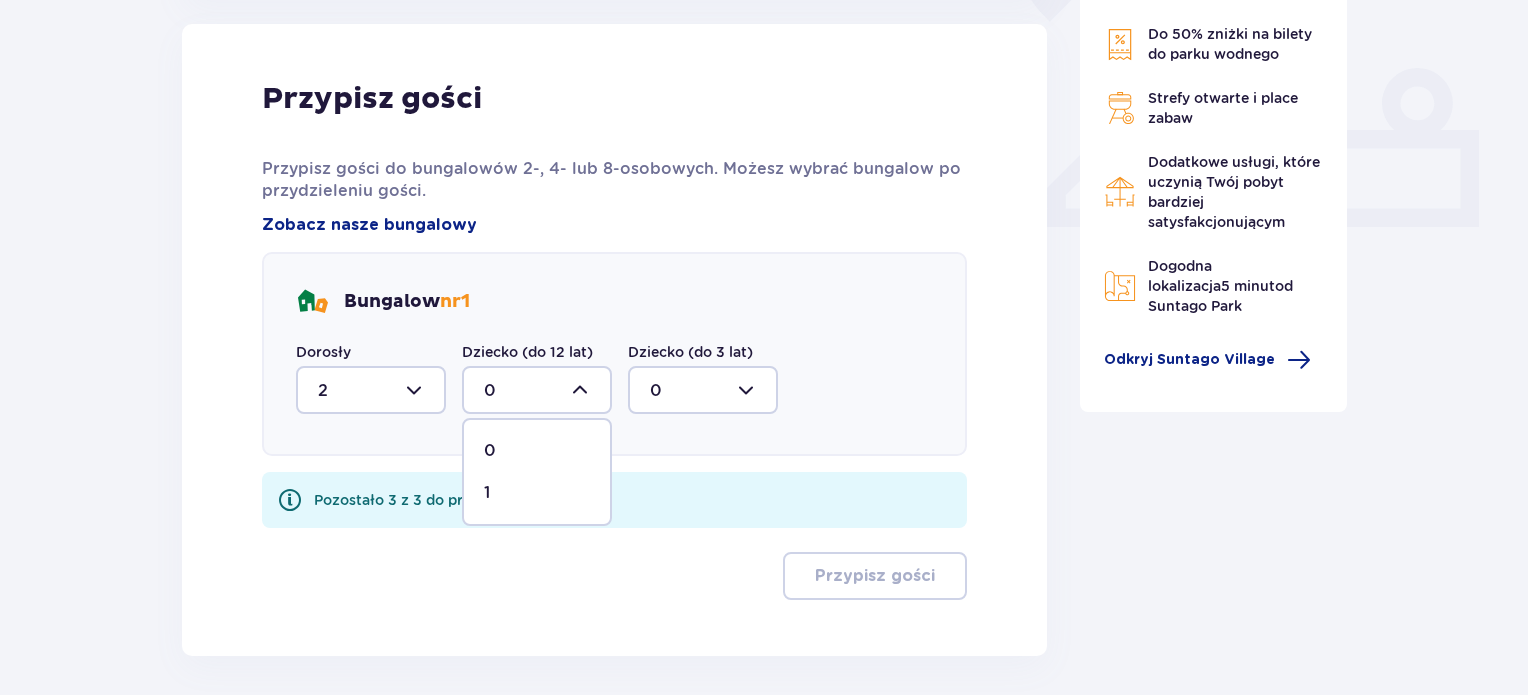 click on "1" at bounding box center (537, 493) 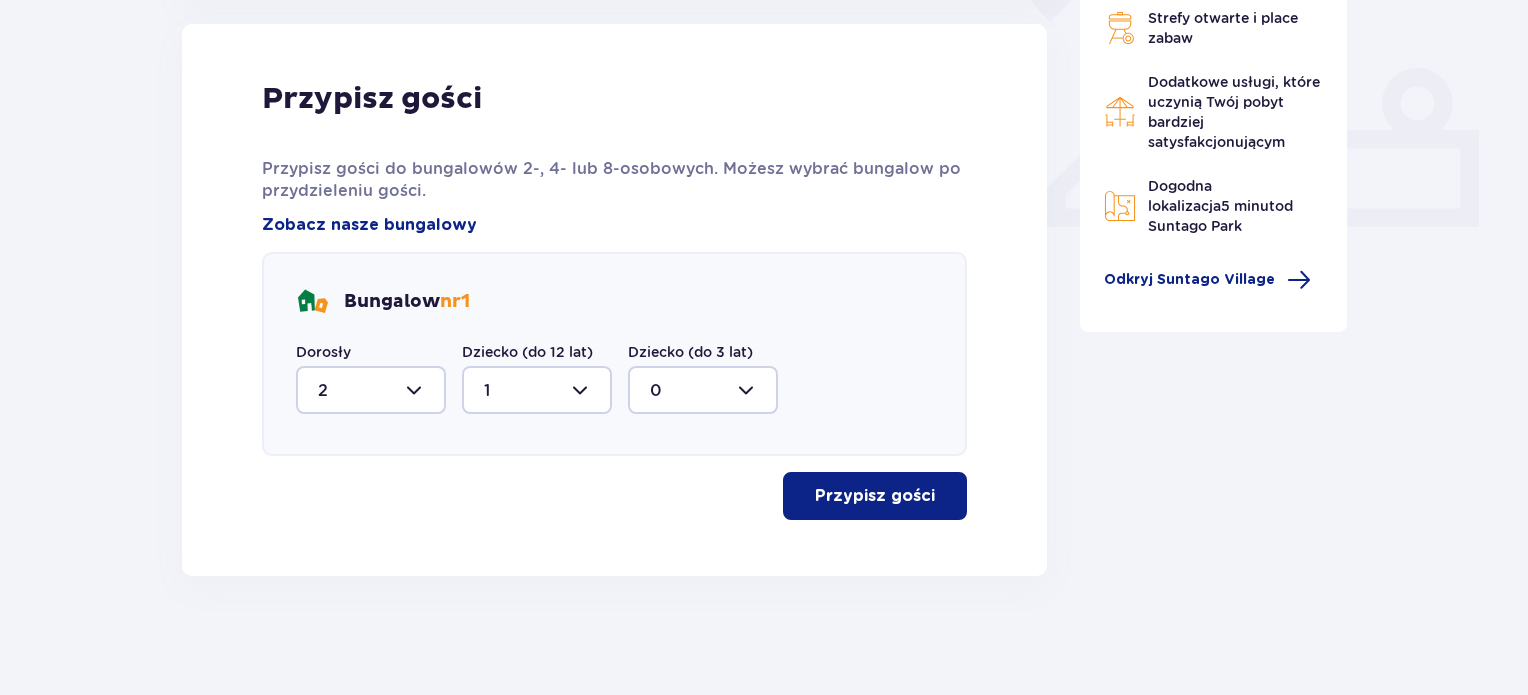 click on "Przypisz gości" at bounding box center (875, 496) 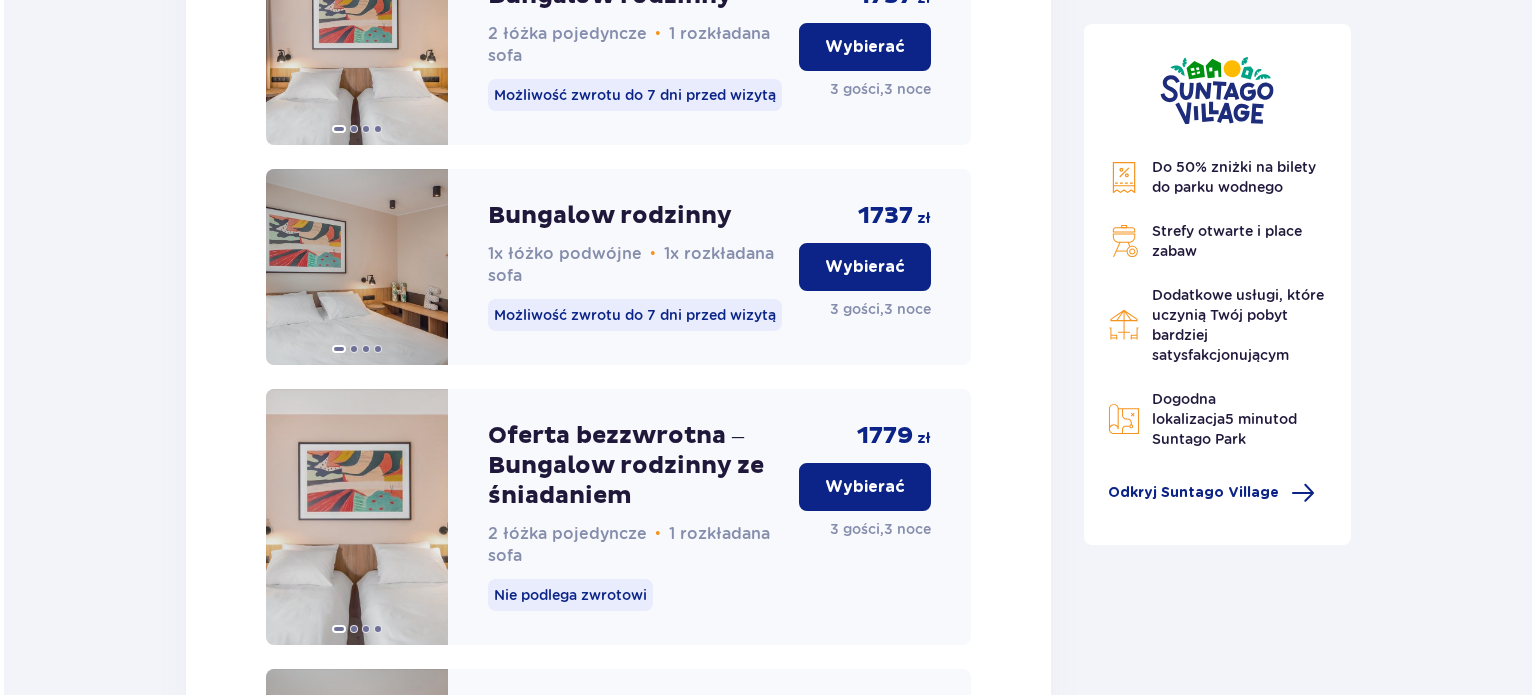 scroll, scrollTop: 2244, scrollLeft: 0, axis: vertical 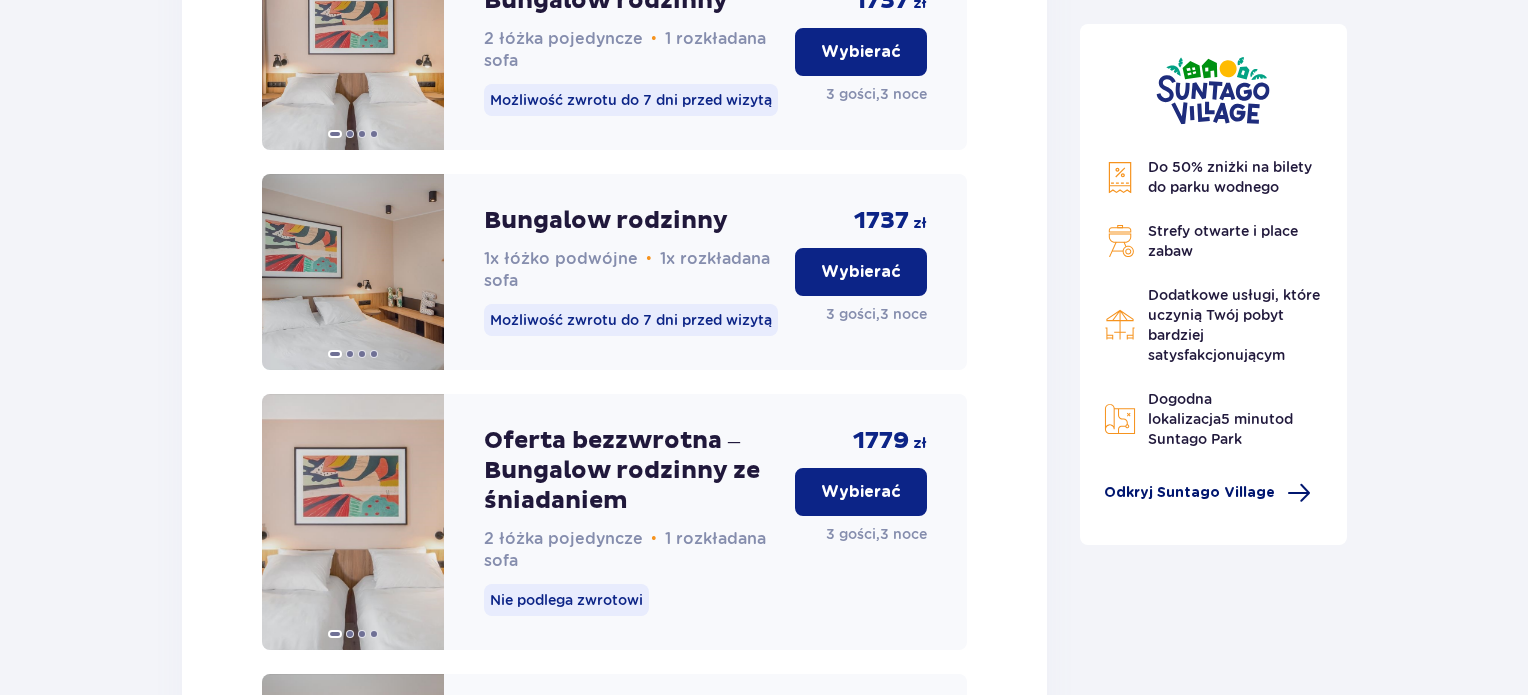 click on "Odkryj Suntago Village" at bounding box center [1189, 493] 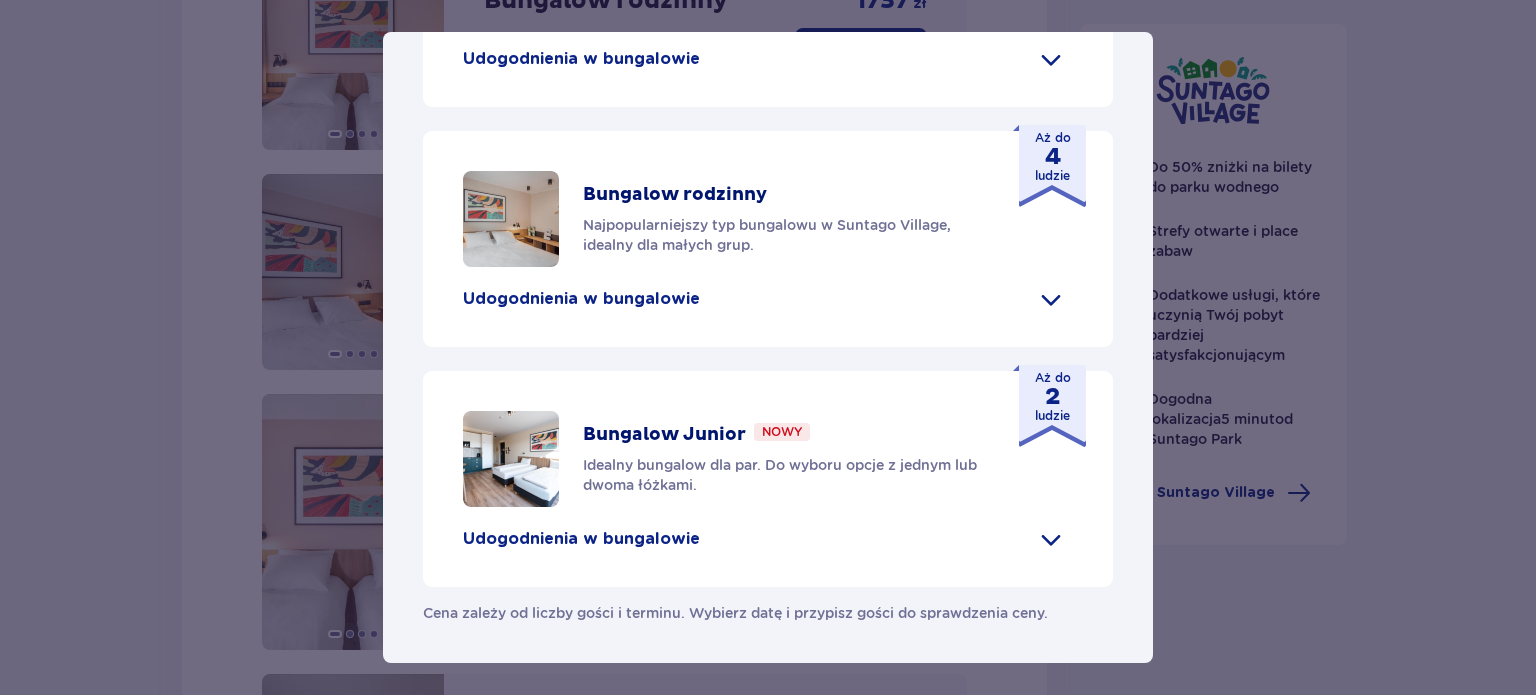 scroll, scrollTop: 1047, scrollLeft: 0, axis: vertical 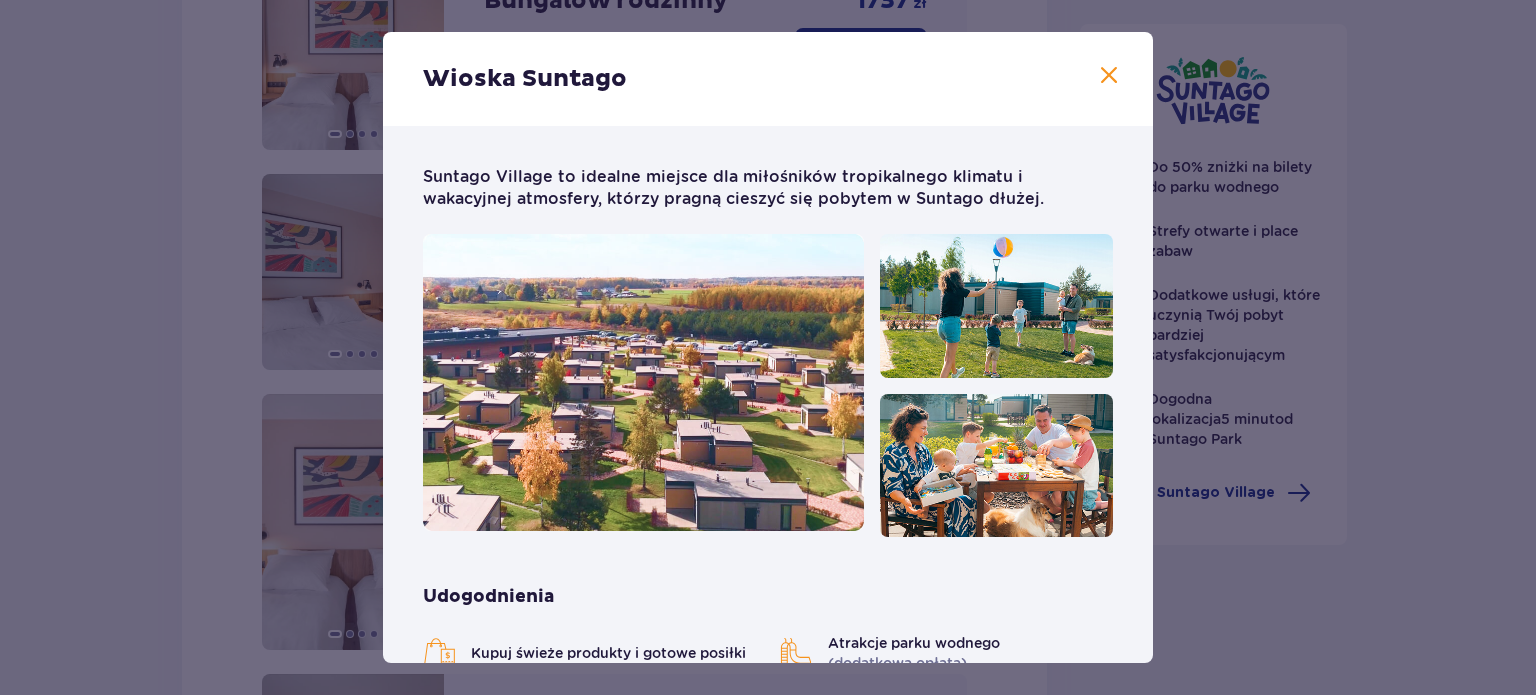 click on "Wioska Suntago Suntago Village to idealne miejsce dla miłośników tropikalnego klimatu i wakacyjnej atmosfery, którzy pragną cieszyć się pobytem w Suntago dłużej. Udogodnienia Kupuj świeże produkty i gotowe posiłki   Atrakcje parku wodnego   (dodatkowa opłata) Ekologiczny autobus do i z Suntago   Wypożyczalnia rowerów   Wspólne miejsce na ognisko i grilla   Przyjazne zwierzętom   Plac zabaw dla dzieci   Dzieci do lat 3 bezpłatnie   (łóżeczko dziecięce na życzenie) Nasze bungalowy Wielka Willa Nowy Szukasz wyjątkowych wrażeń? Grand Villa oferuje kominek, taras i jacuzzi. Aż do 8 ludzie Udogodnienia w bungalowie Aneks kuchenny   2 sypialnie z łóżkami podwójnymi   1 sypialnia z dwoma pojedynczymi łóżkami   Sofa rozkładana   Sejf   Bezpłatne Wi-Fi   Łóżeczko dziecięce   (na życzenie) Suszarka do włosów   Klimatyzacja   2x Smart TV   Kapcie hotelowe   Zestaw do prasowania   (na życzenie) Kąpielowy szlafrok   (na życzenie) Wanna z hydromasażem   Kominek         Aż do 4" at bounding box center (768, 347) 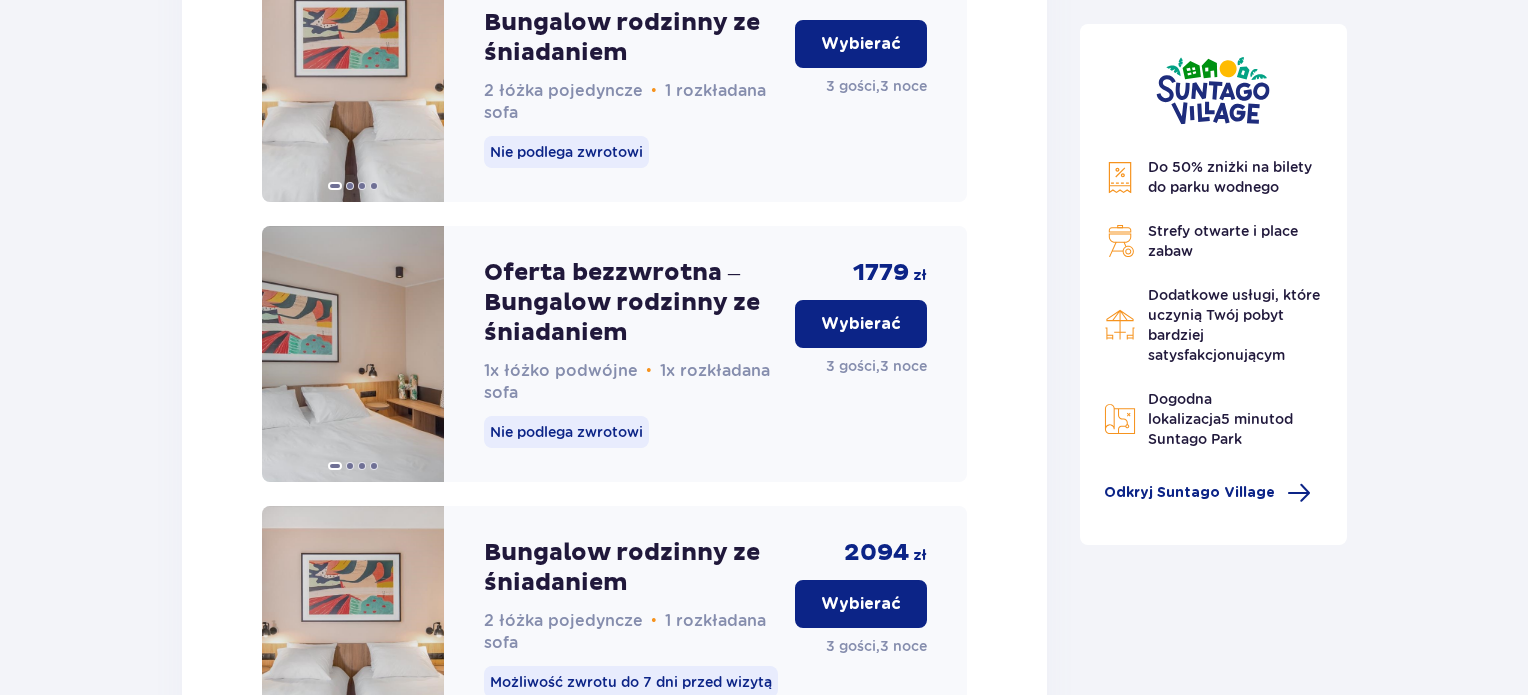scroll, scrollTop: 2692, scrollLeft: 0, axis: vertical 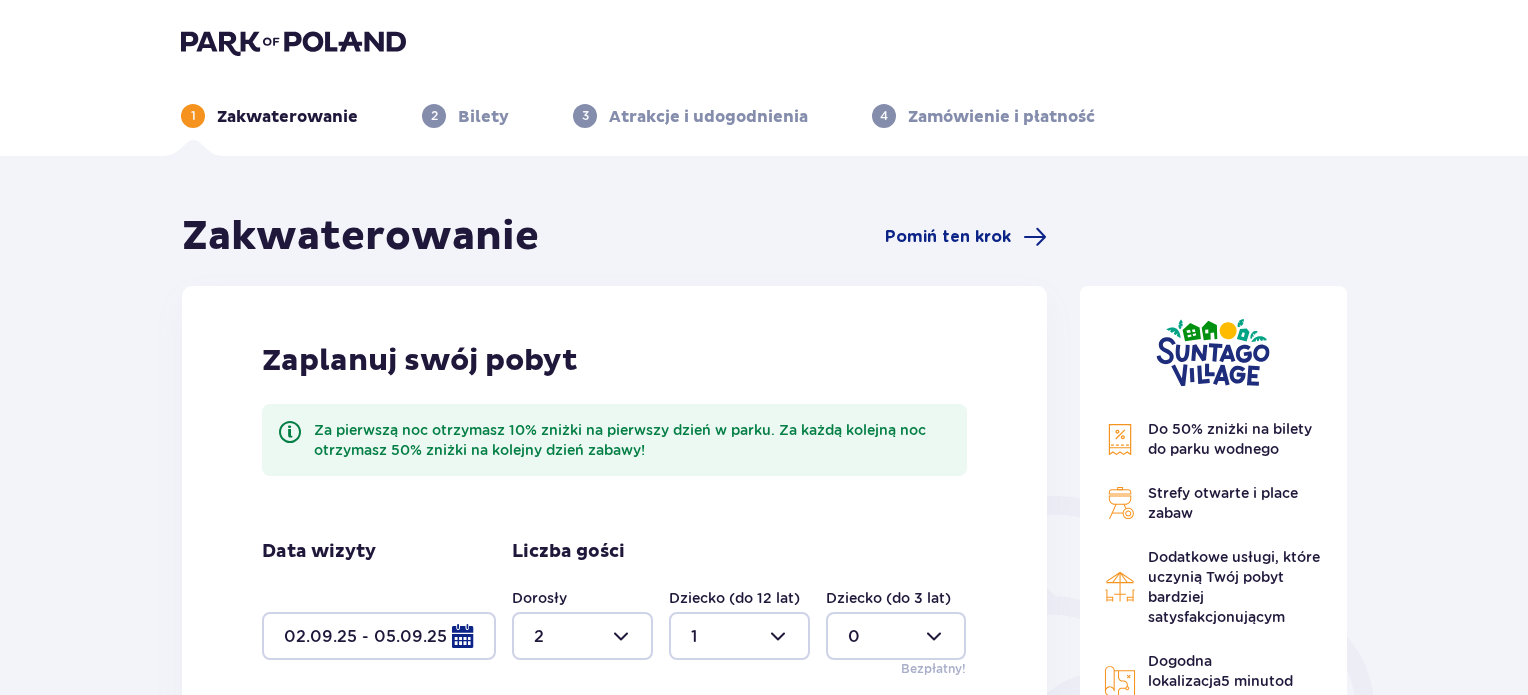click on "Za pierwszą noc otrzymasz 10% zniżki na pierwszy dzień w parku. Za każdą kolejną noc otrzymasz 50% zniżki na kolejny dzień zabawy!" at bounding box center (620, 440) 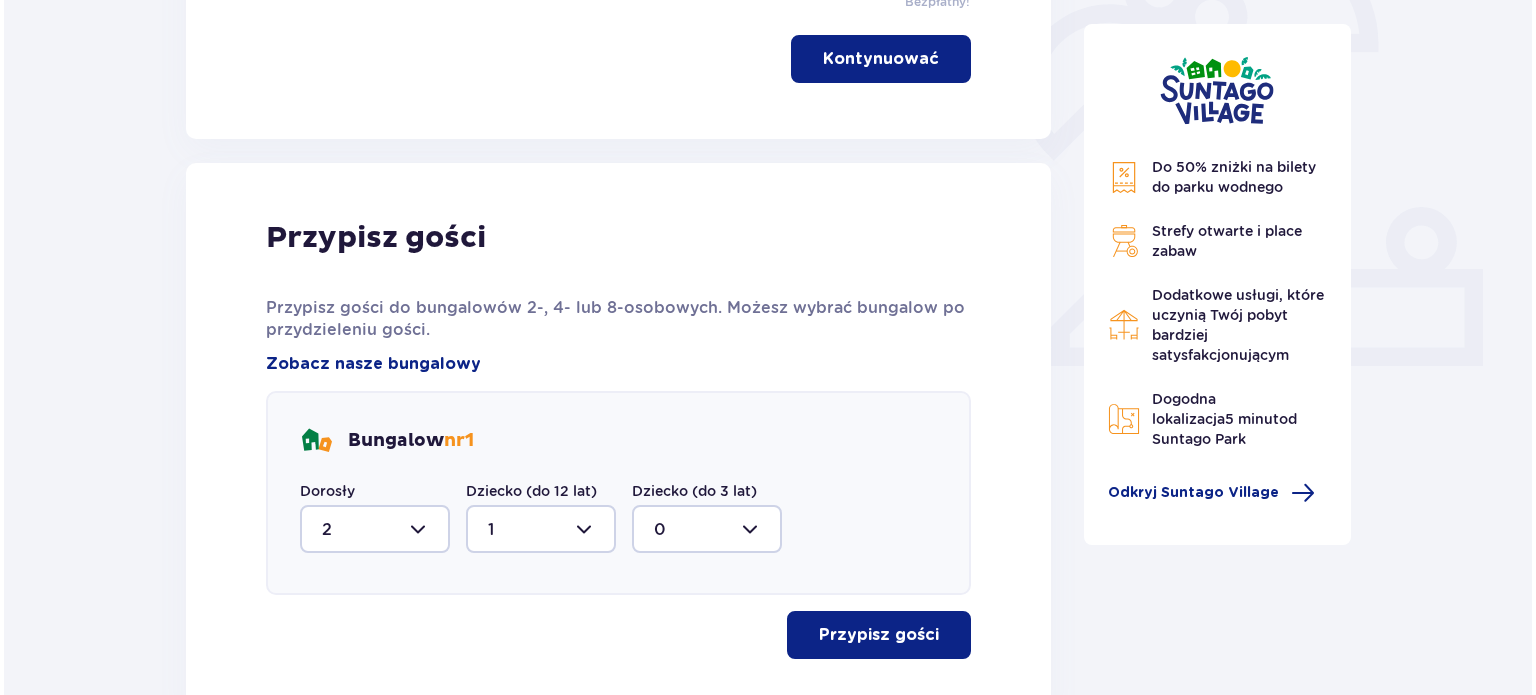 scroll, scrollTop: 668, scrollLeft: 0, axis: vertical 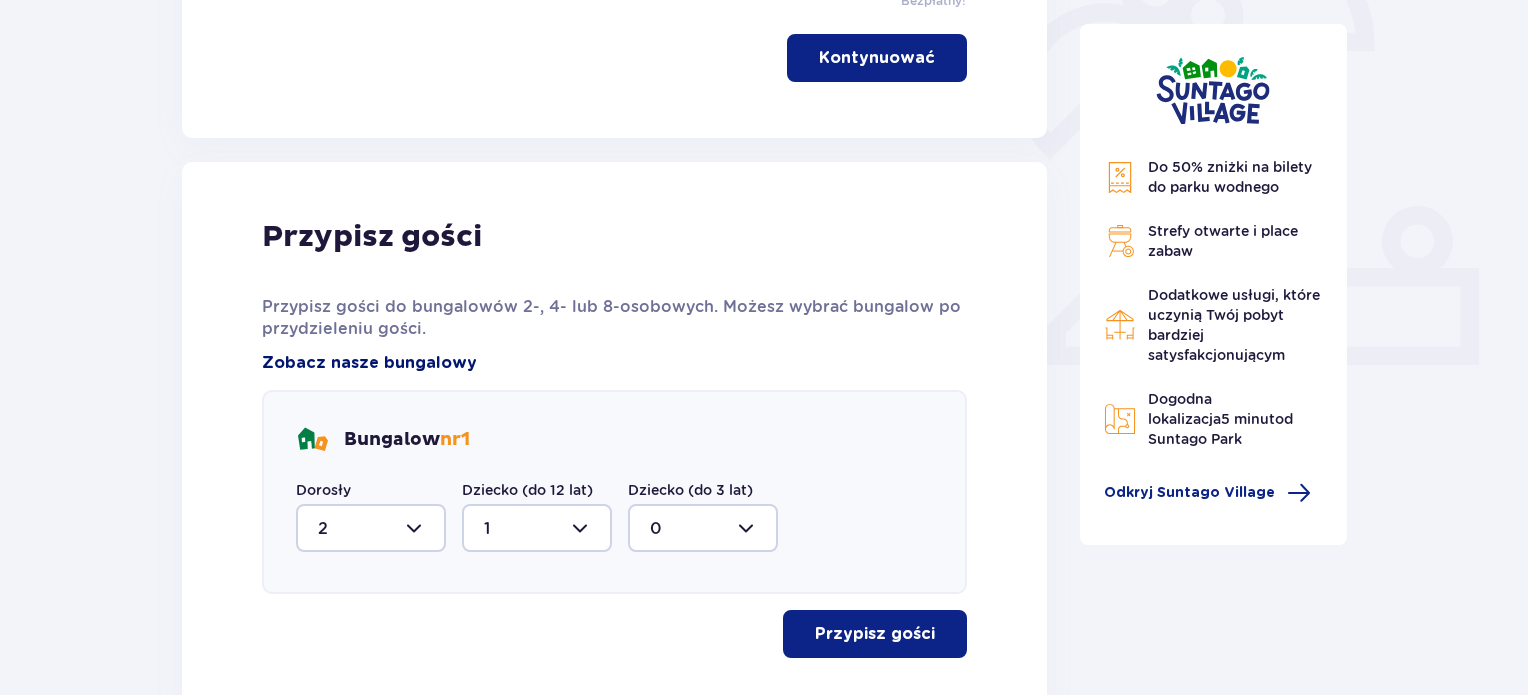 click on "Zobacz nasze bungalowy" at bounding box center [369, 363] 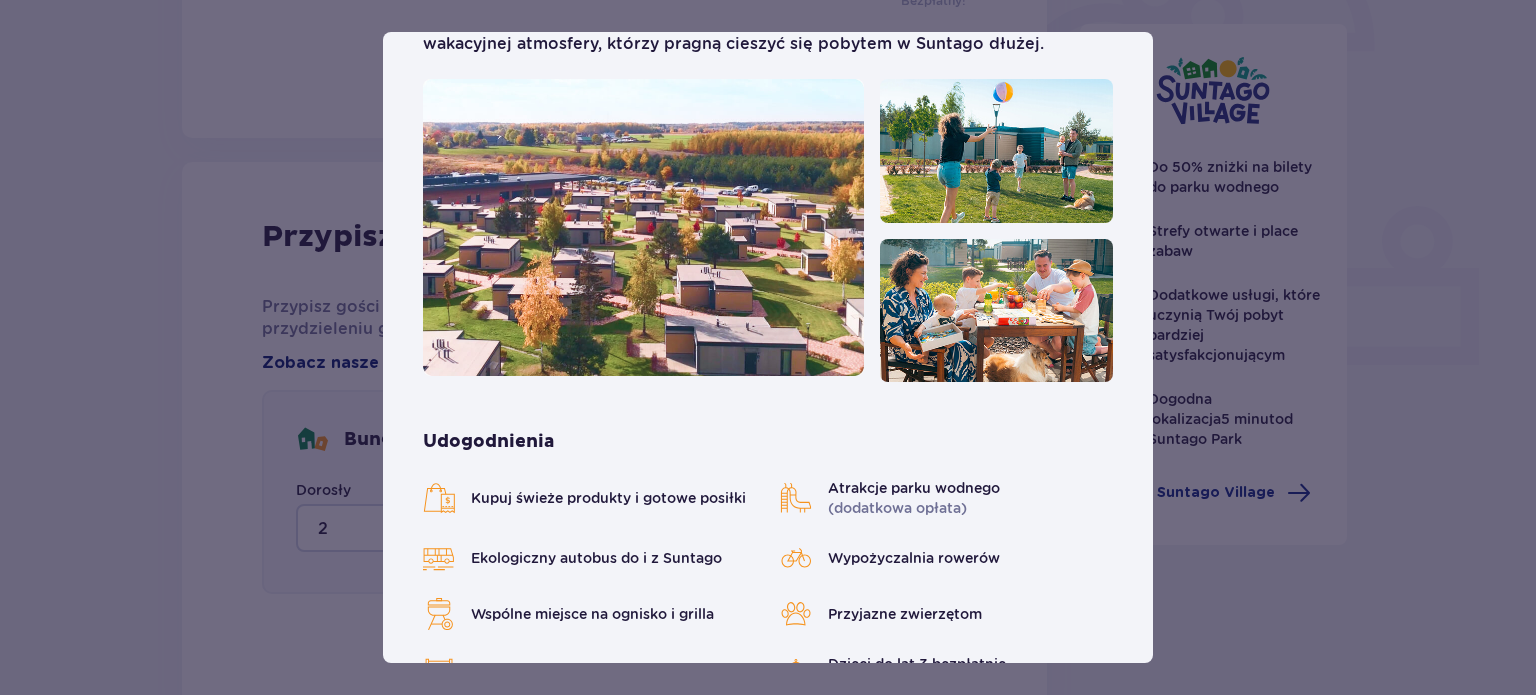 scroll, scrollTop: 156, scrollLeft: 0, axis: vertical 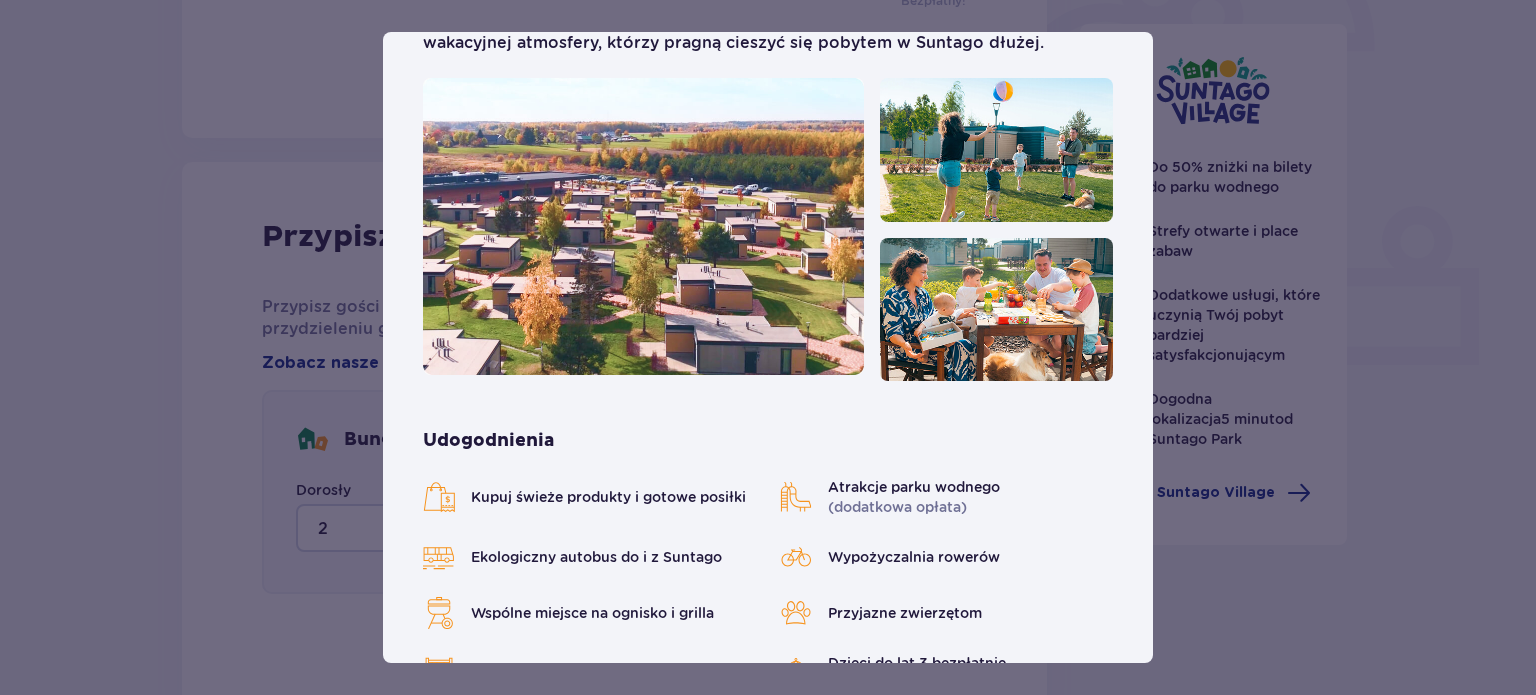 click at bounding box center (996, 310) 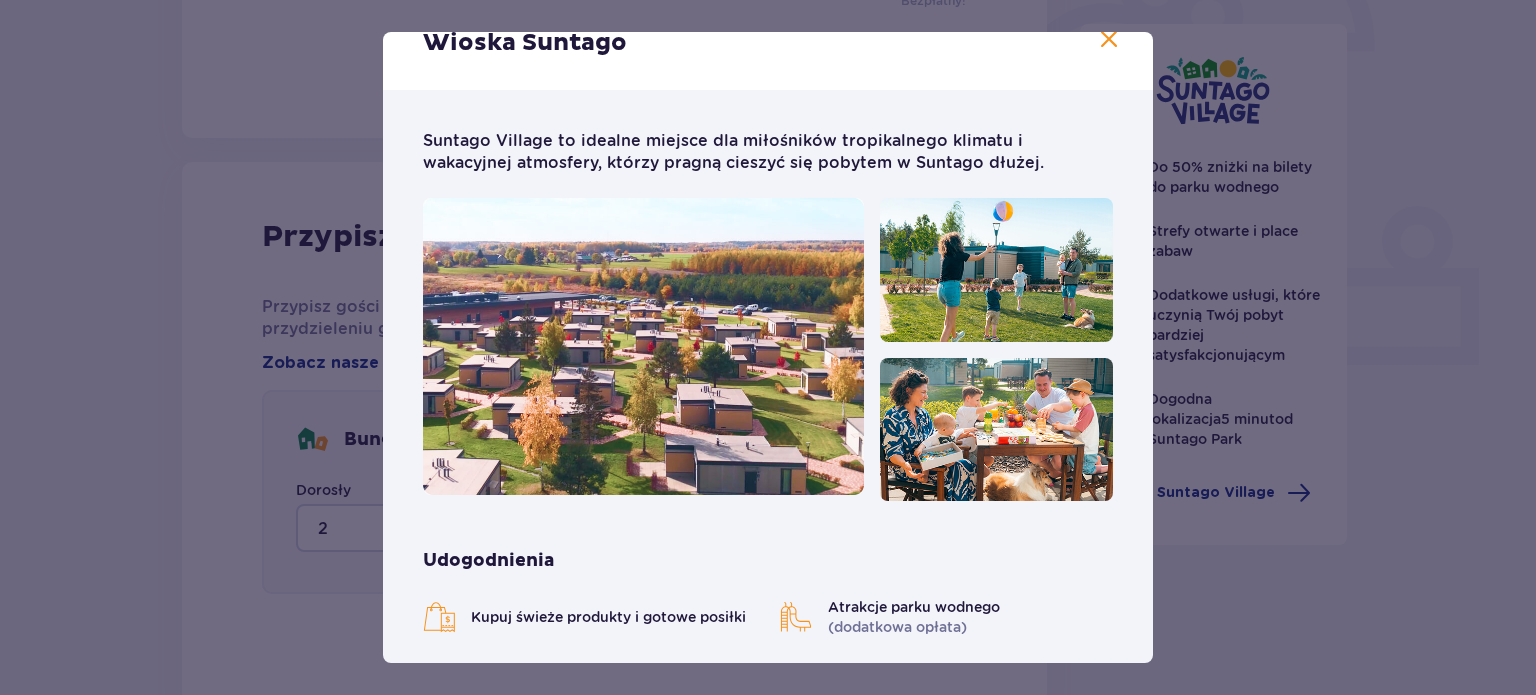 scroll, scrollTop: 35, scrollLeft: 0, axis: vertical 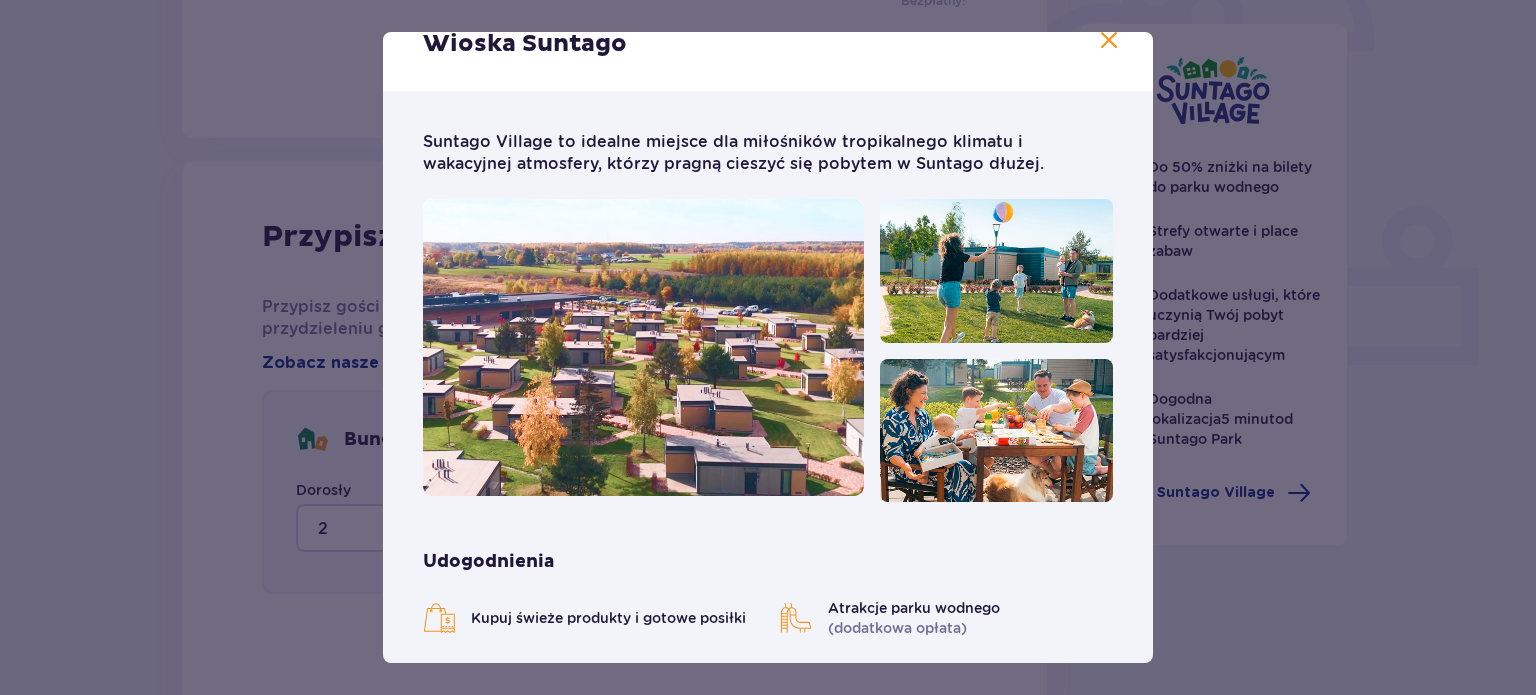 click on "(dodatkowa opłata)" at bounding box center [897, 628] 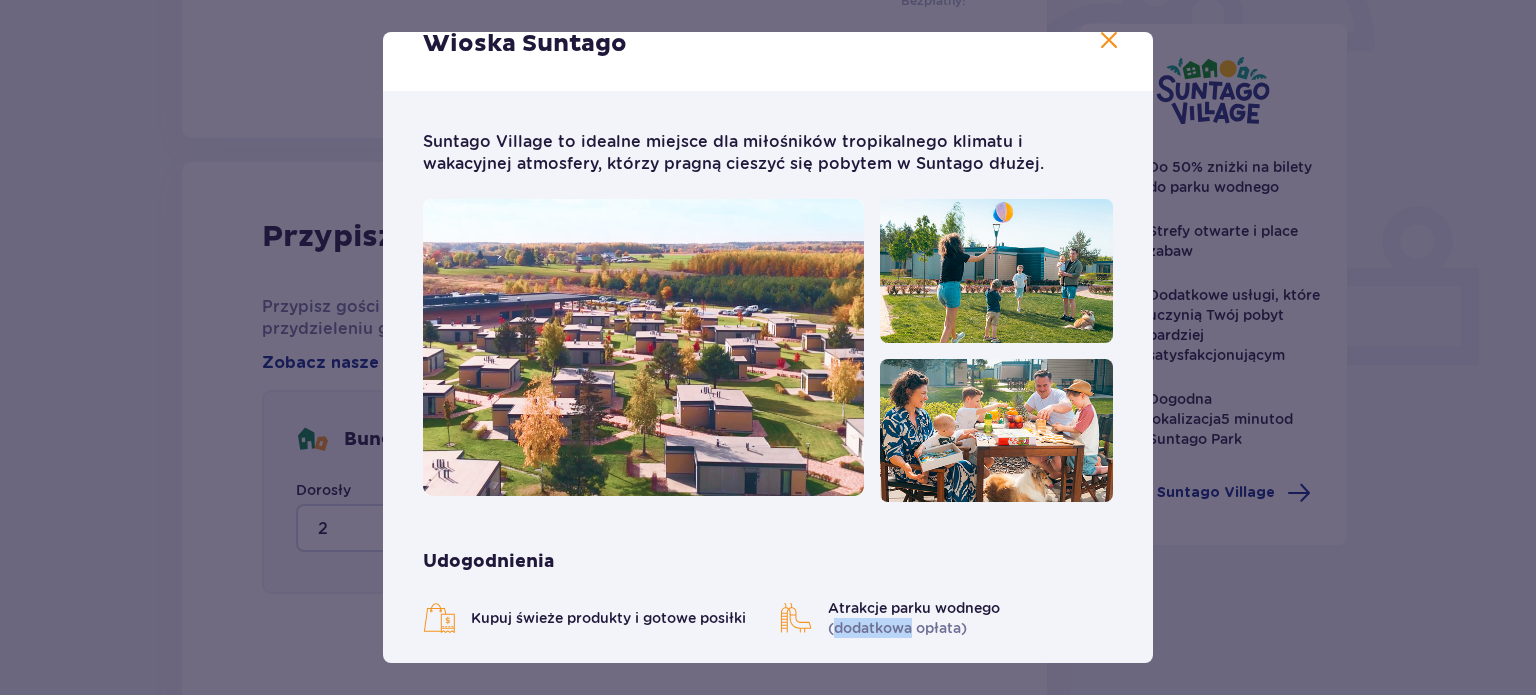 click on "(dodatkowa opłata)" at bounding box center (897, 628) 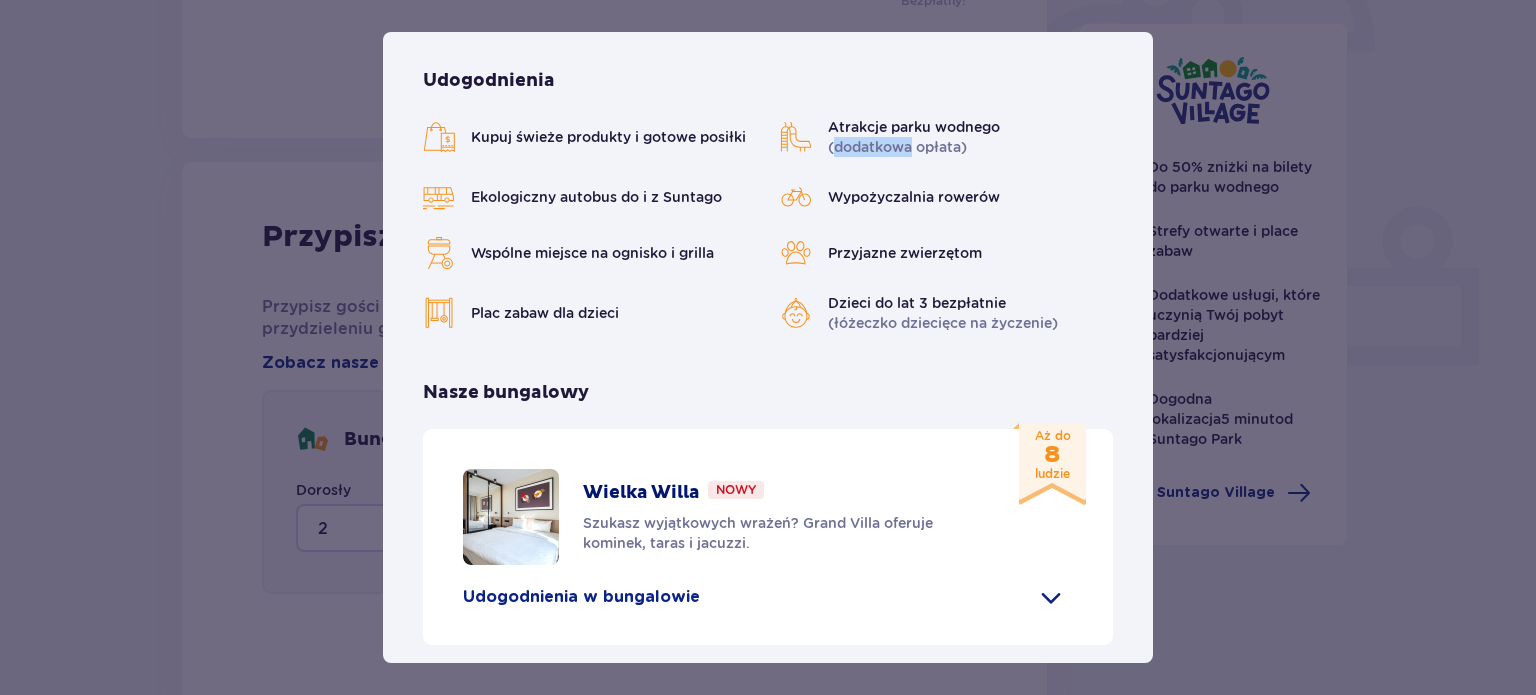 scroll, scrollTop: 518, scrollLeft: 0, axis: vertical 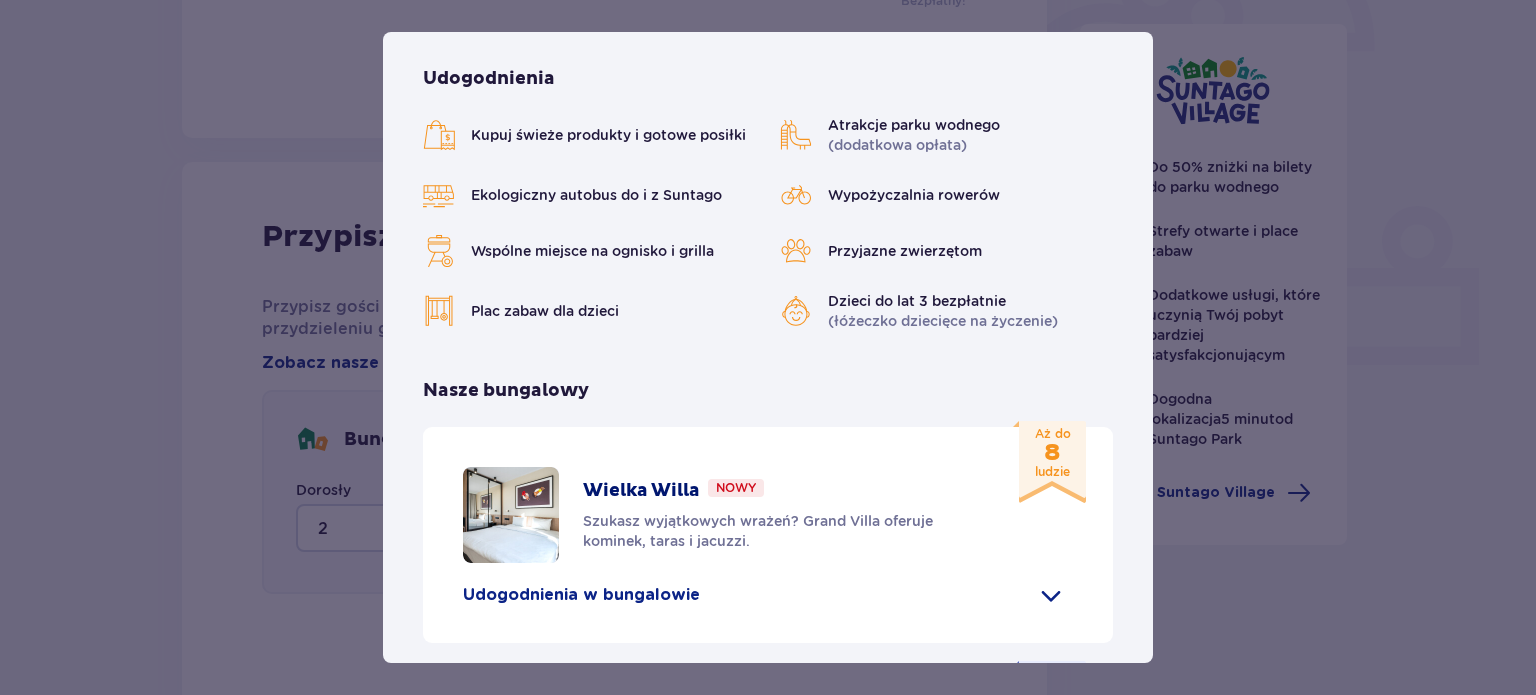 click on "Wypożyczalnia rowerów" at bounding box center (914, 195) 